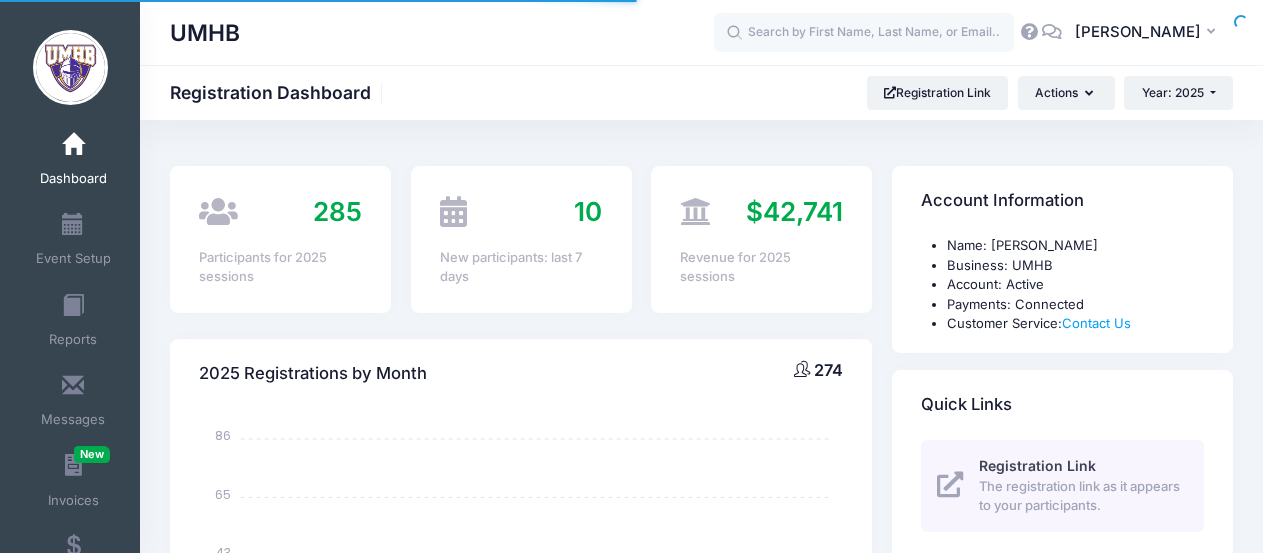 select 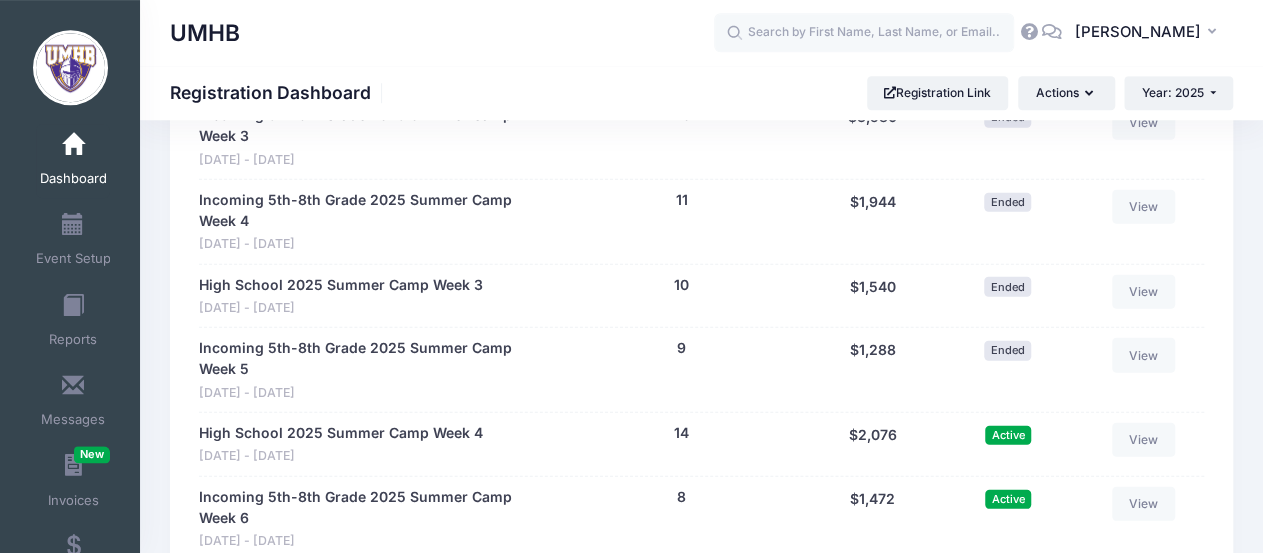 scroll, scrollTop: 2772, scrollLeft: 0, axis: vertical 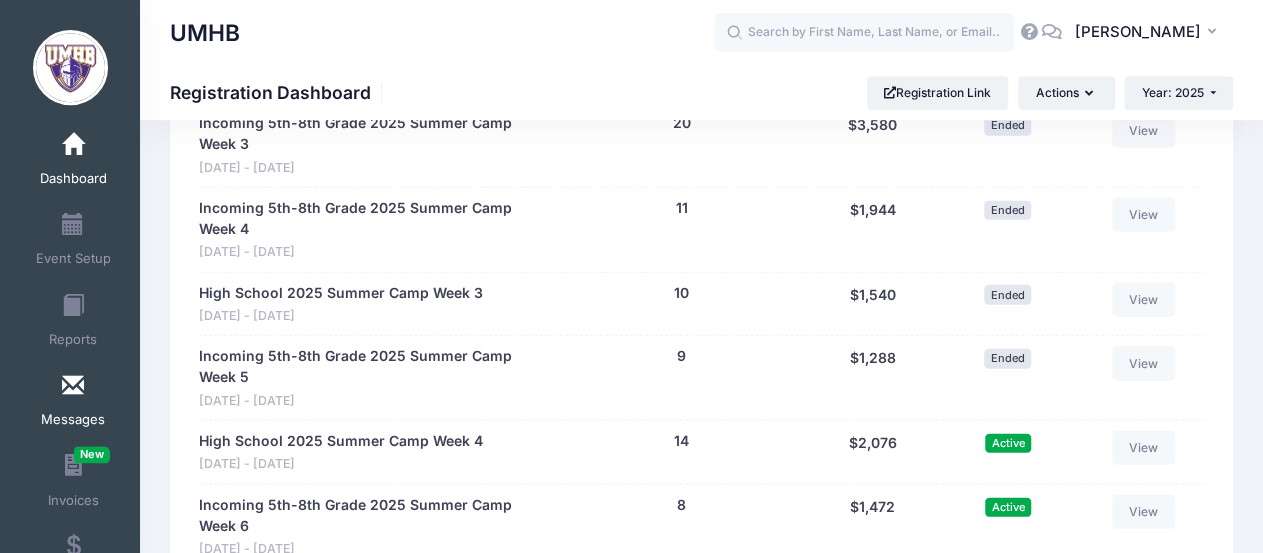 click at bounding box center [73, 386] 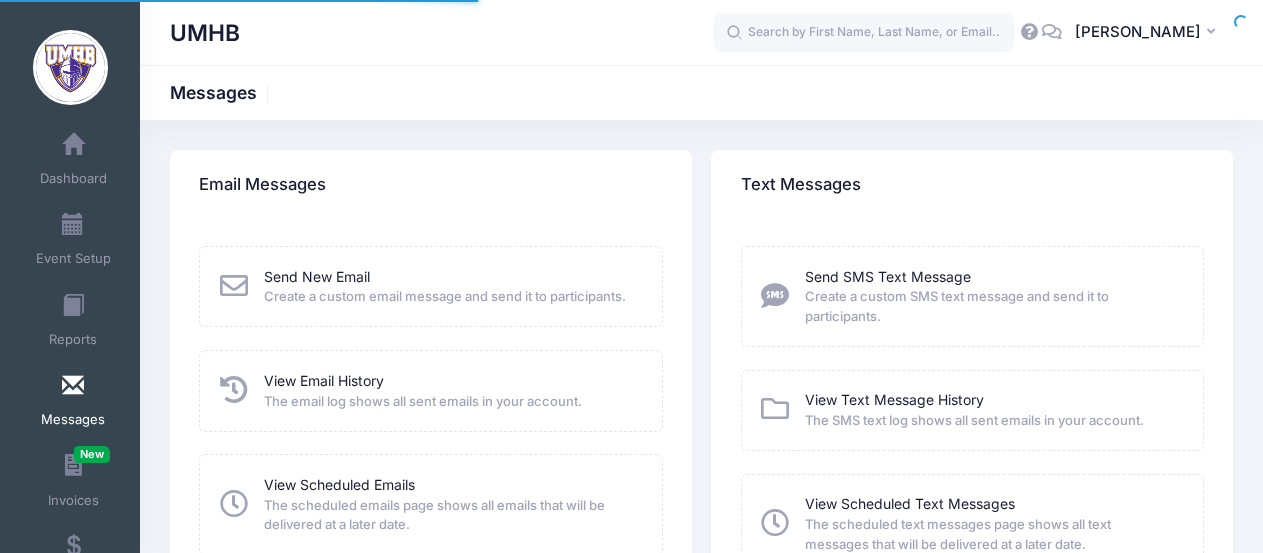 scroll, scrollTop: 0, scrollLeft: 0, axis: both 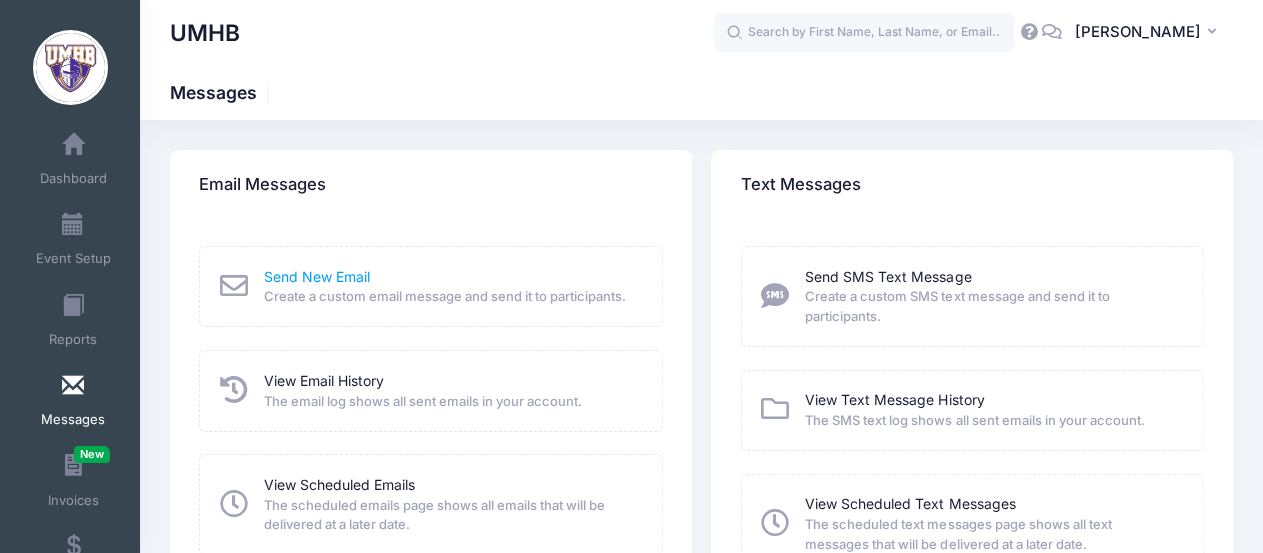 click on "Send New Email" at bounding box center (317, 276) 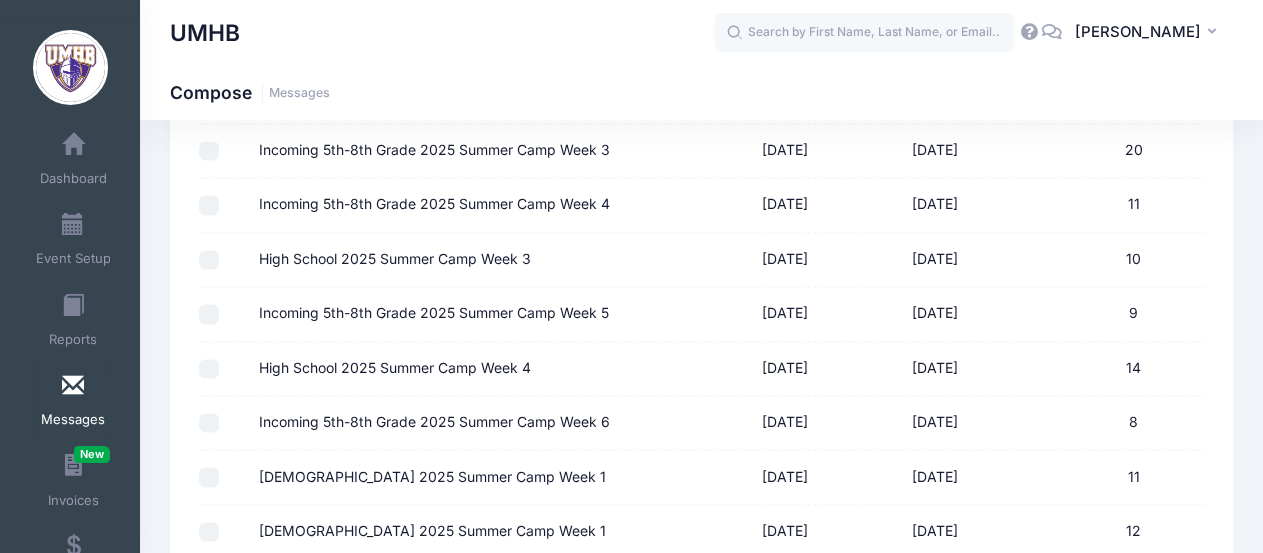 scroll, scrollTop: 1271, scrollLeft: 0, axis: vertical 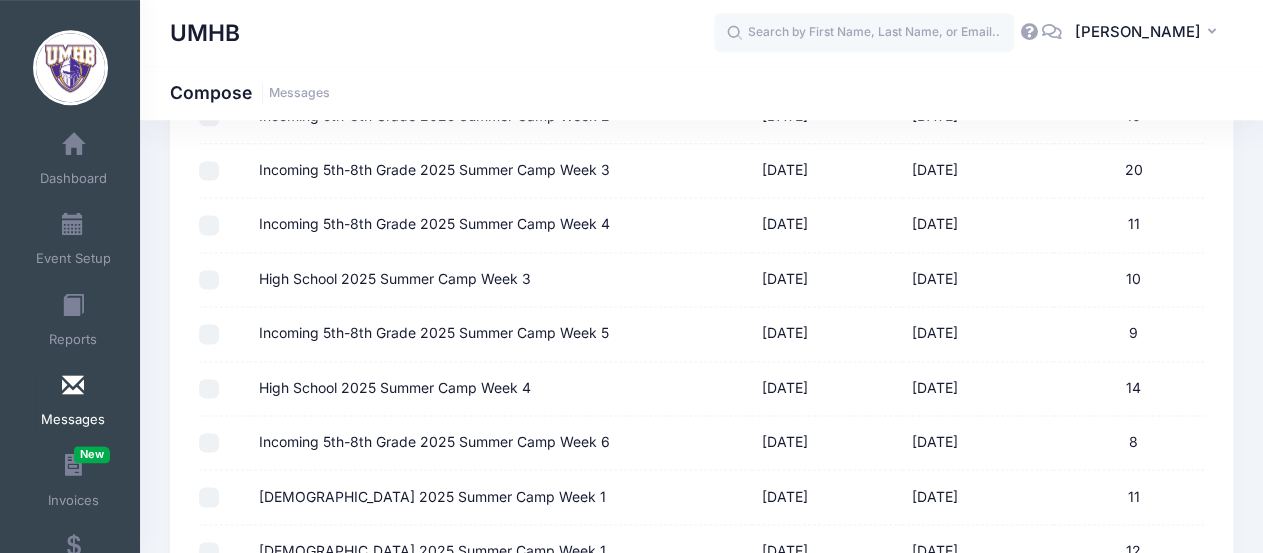 click on "Incoming 5th-8th Grade 2025 Summer Camp Week 6" at bounding box center [209, 443] 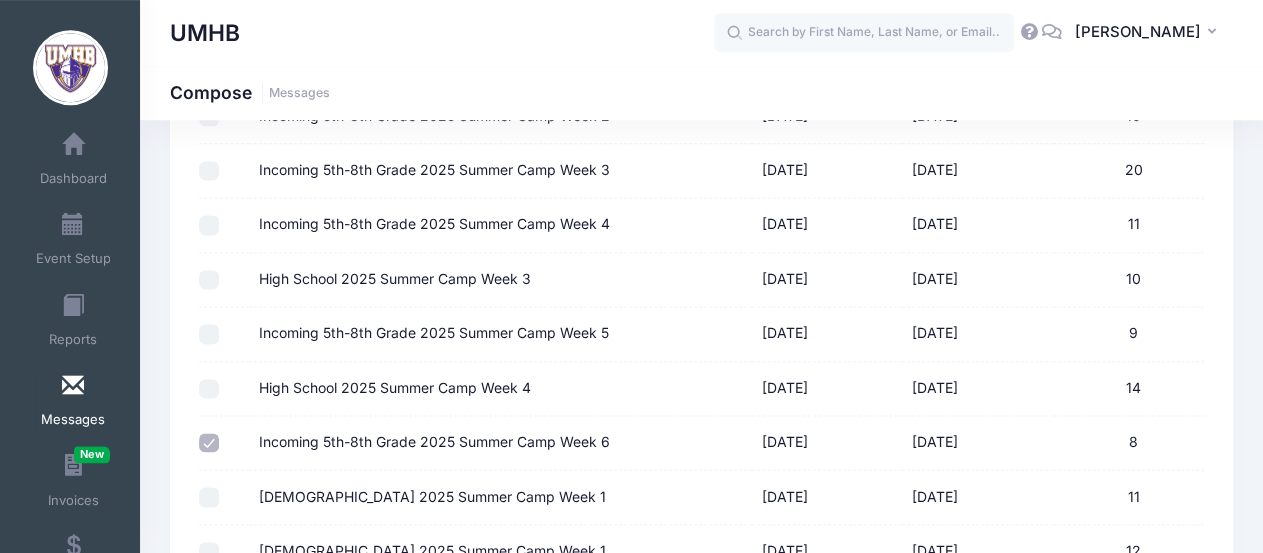 scroll, scrollTop: 1596, scrollLeft: 0, axis: vertical 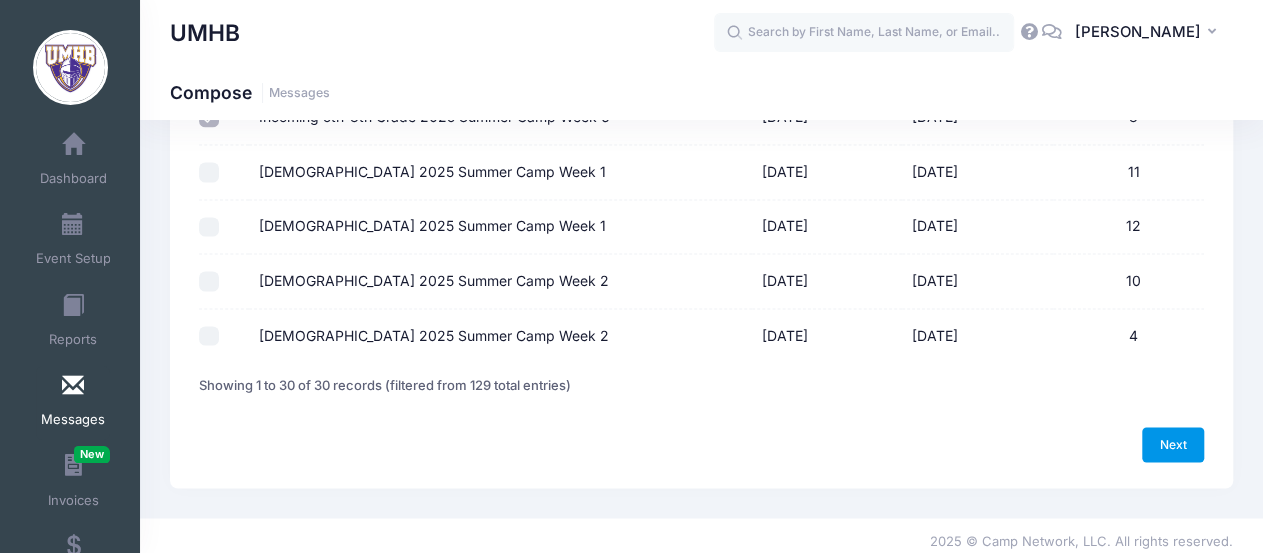 click on "Next" at bounding box center [1173, 444] 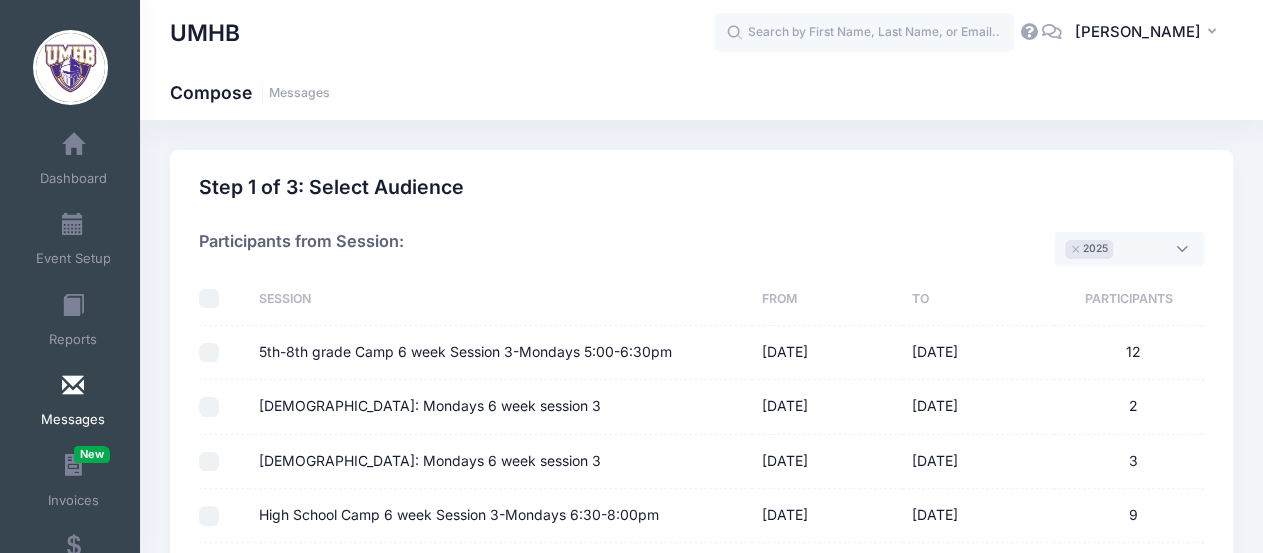 select on "50" 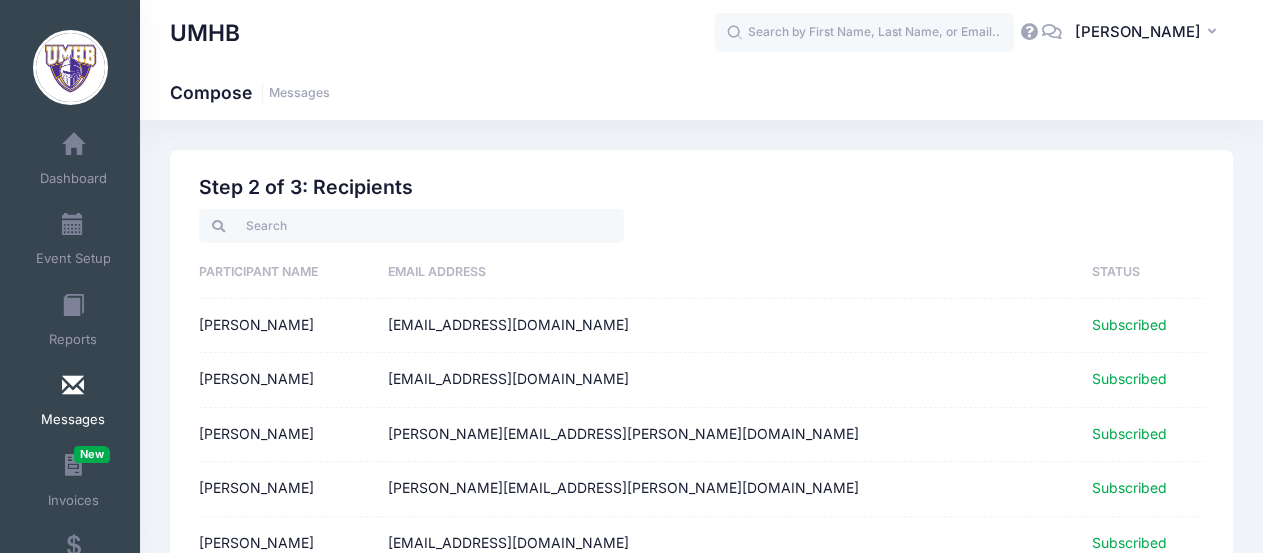 scroll, scrollTop: 396, scrollLeft: 0, axis: vertical 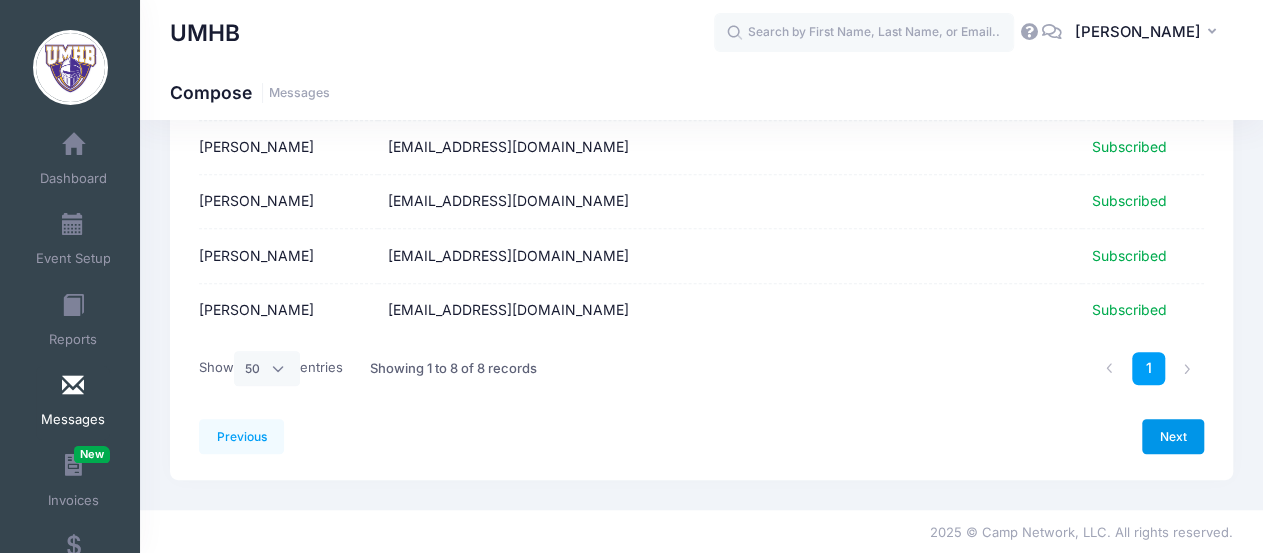 click on "Next" at bounding box center (1173, 436) 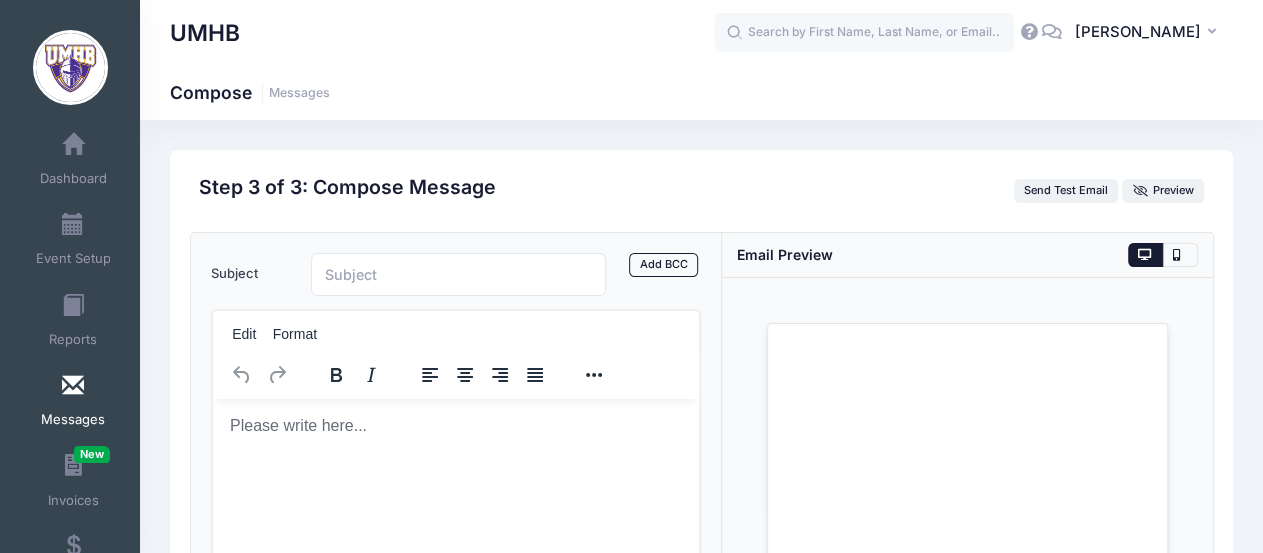scroll, scrollTop: 0, scrollLeft: 0, axis: both 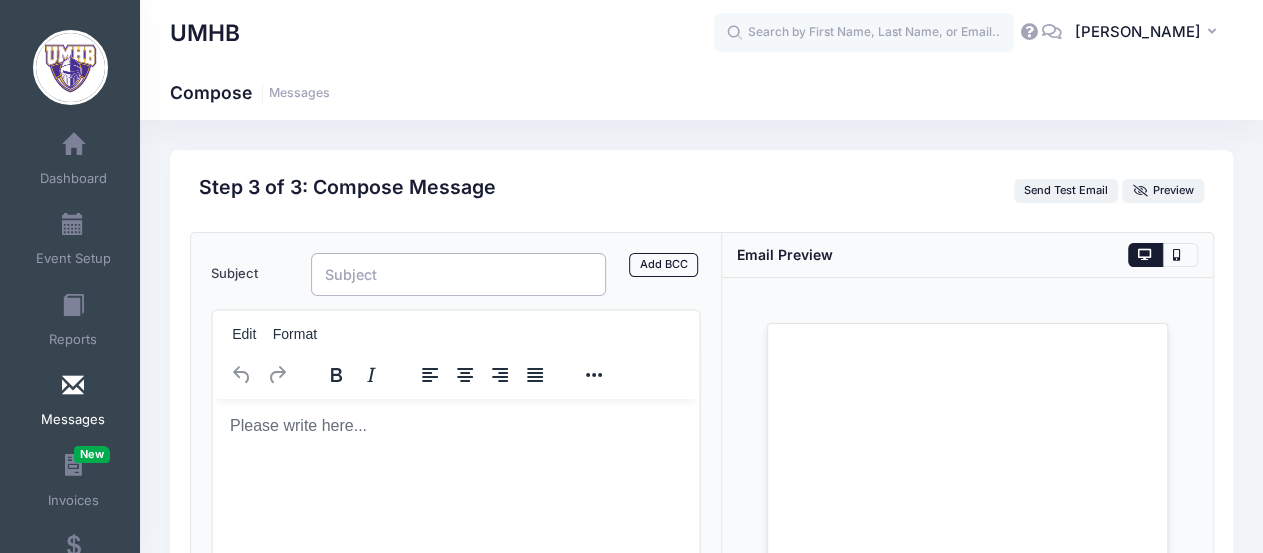 click on "Subject" at bounding box center (459, 274) 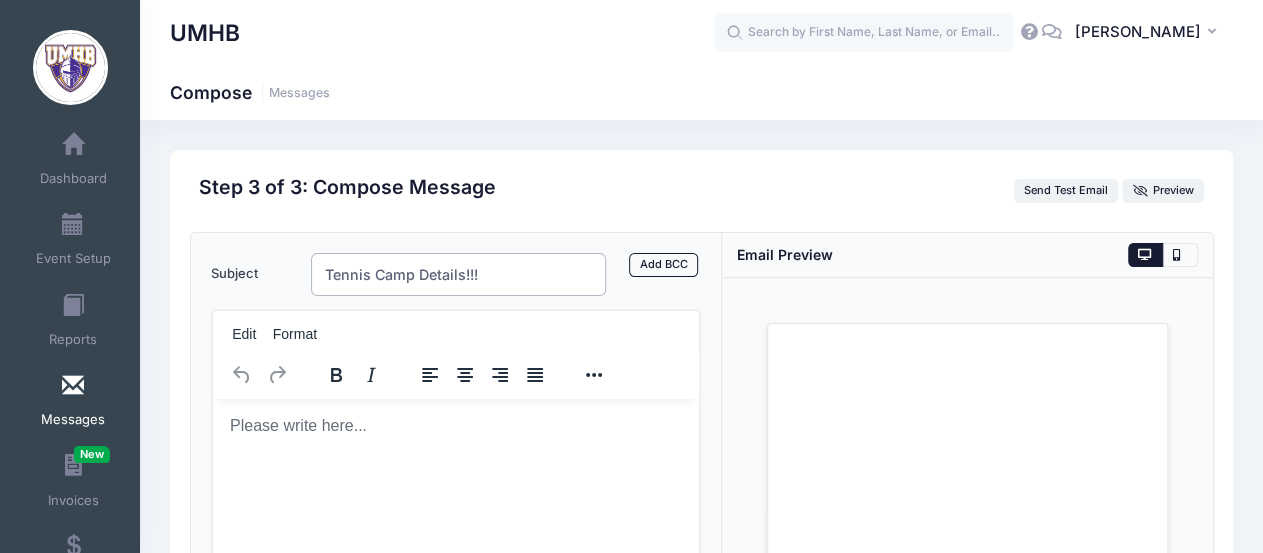 type on "Tennis Camp Details!!!" 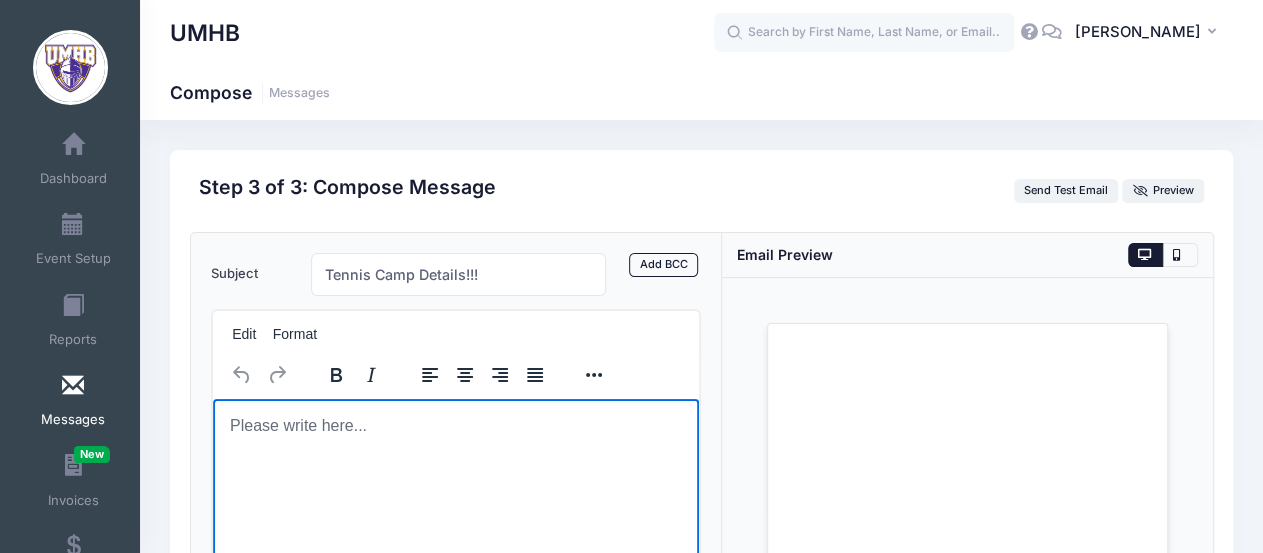 click at bounding box center (455, 425) 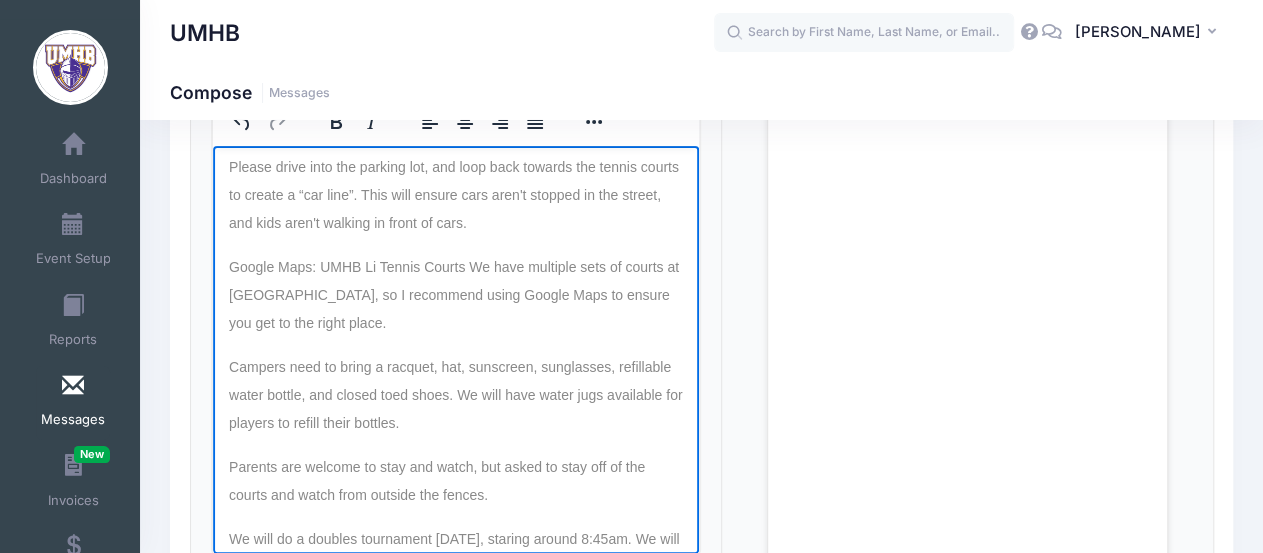 scroll, scrollTop: 0, scrollLeft: 0, axis: both 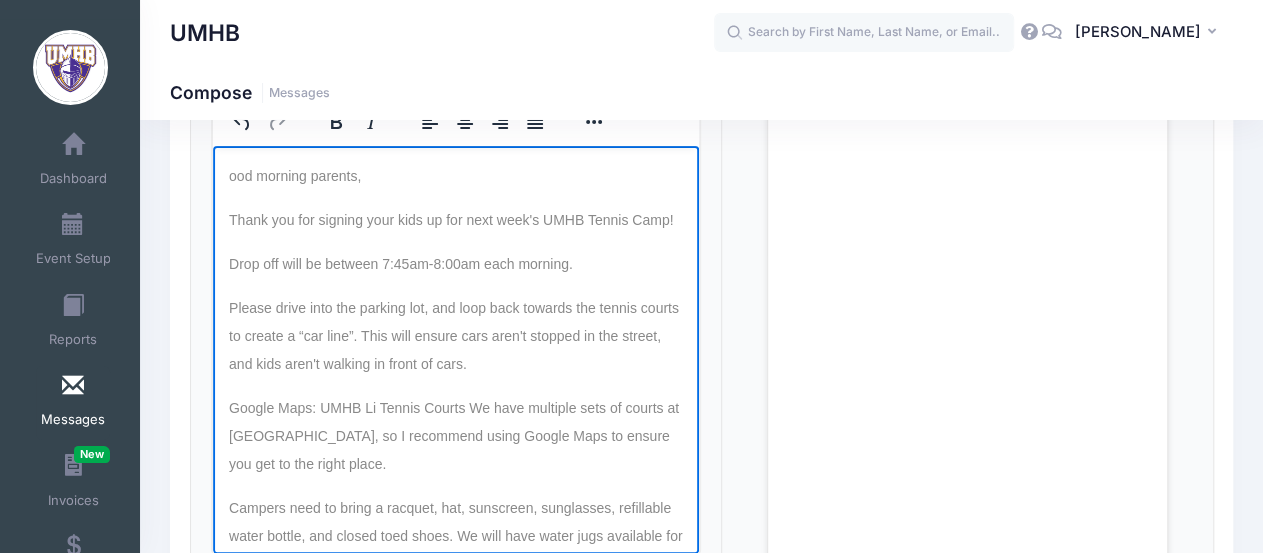click on "ood morning parents," at bounding box center (294, 175) 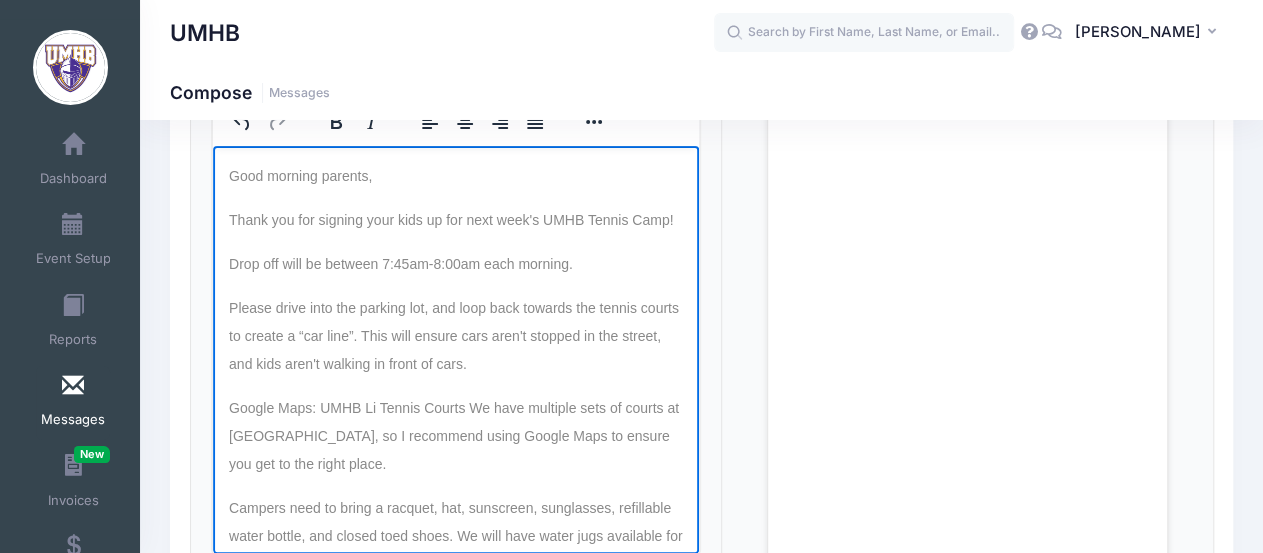 type 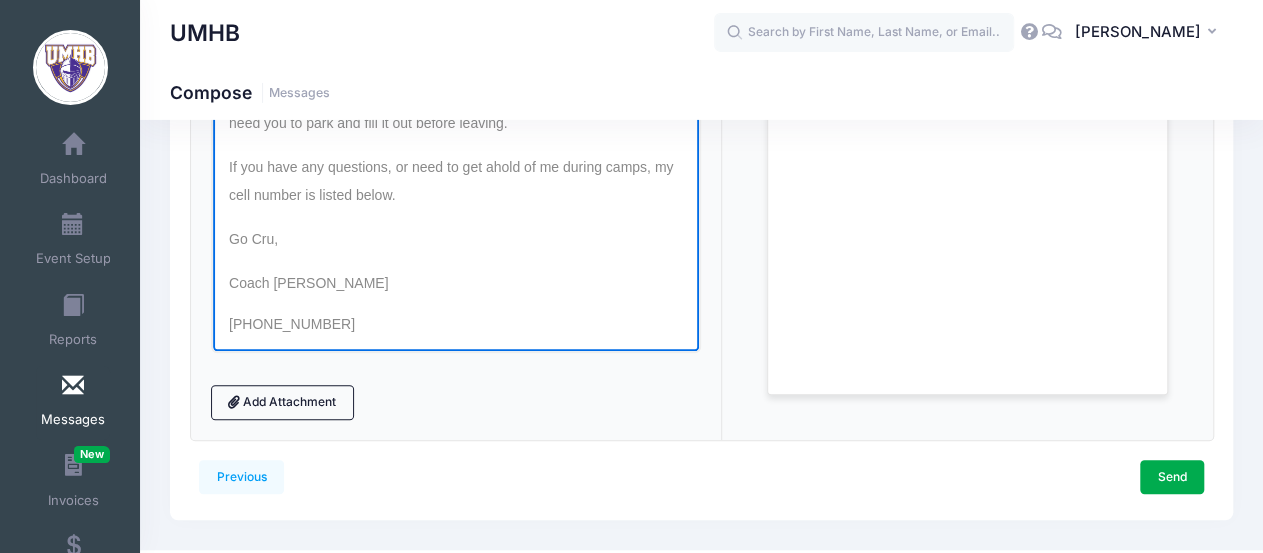 scroll, scrollTop: 497, scrollLeft: 0, axis: vertical 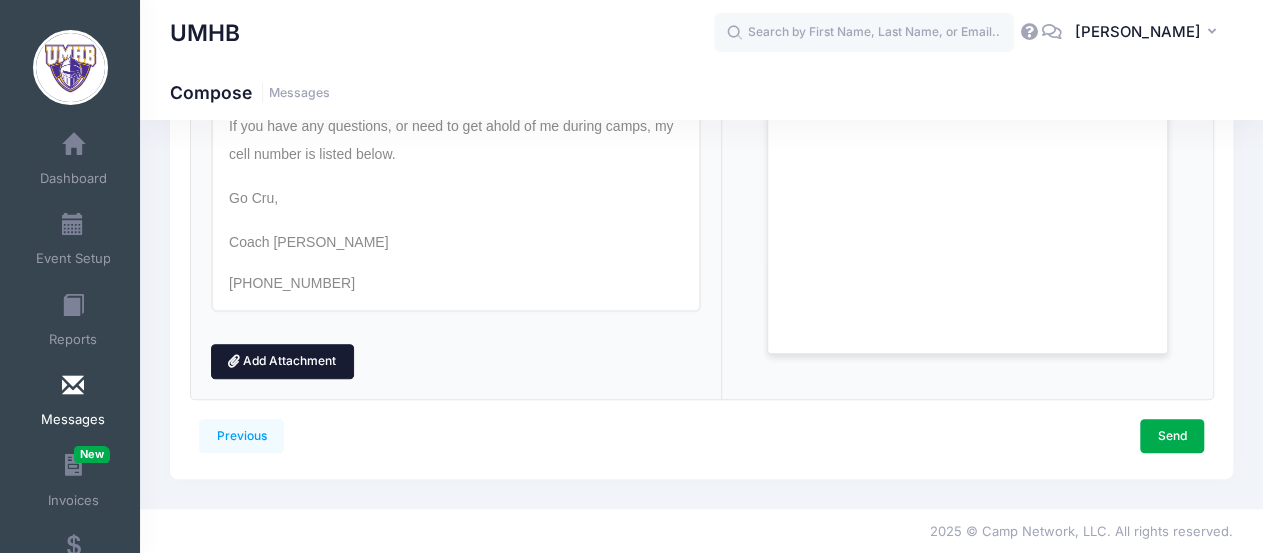 click on "Add Attachment" at bounding box center [282, 361] 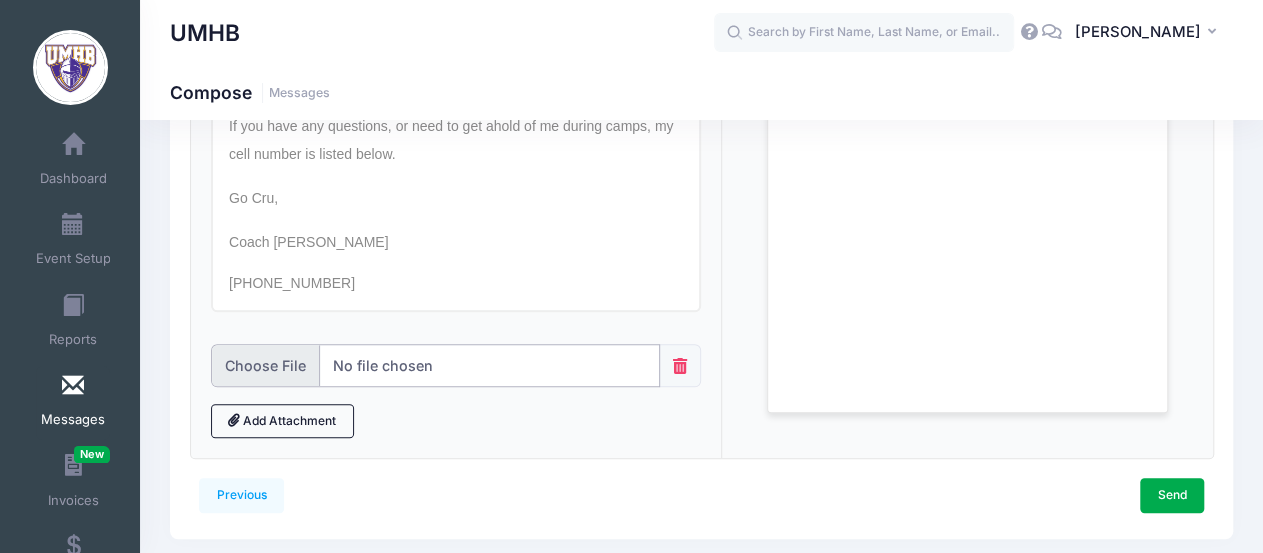 click at bounding box center [436, 365] 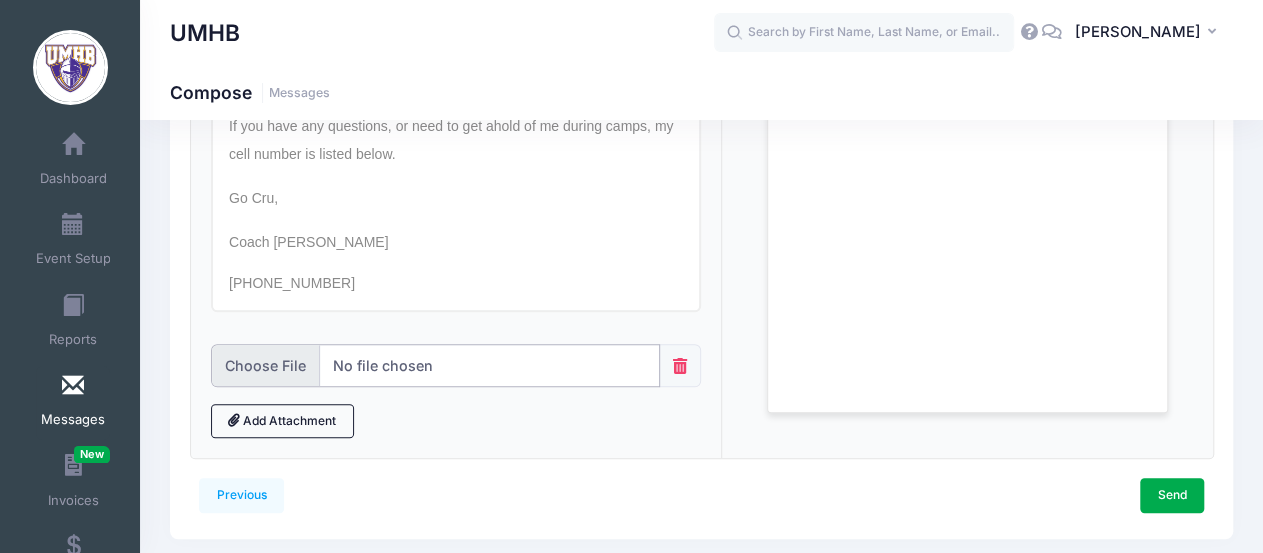 type on "C:\fakepath\2025 Tennis Camp Waiver.pdf" 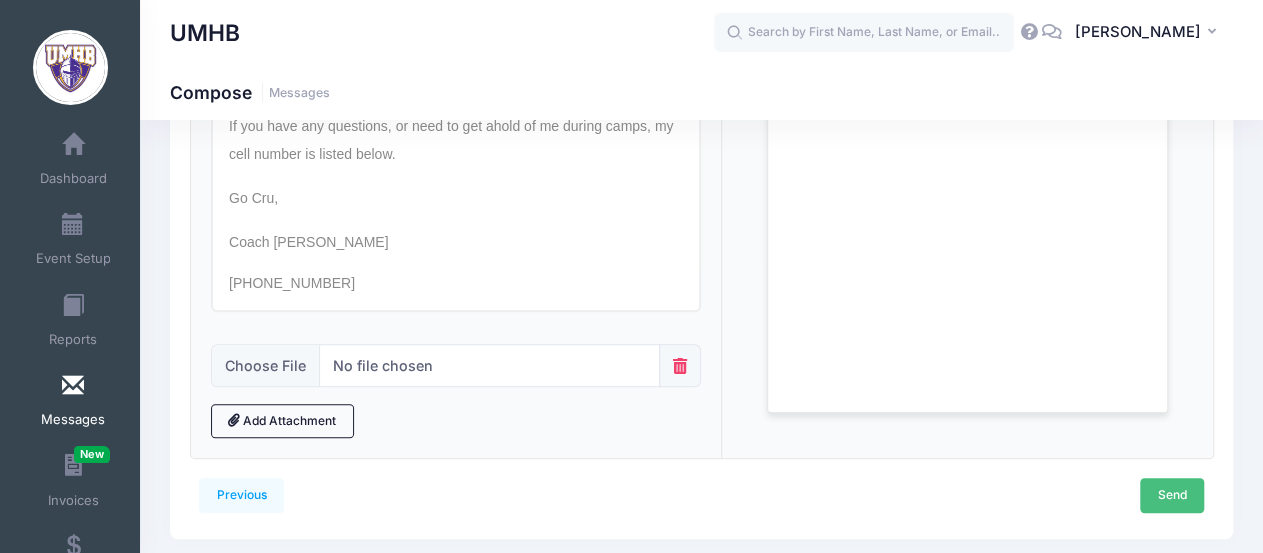 click on "Send" at bounding box center [1172, 495] 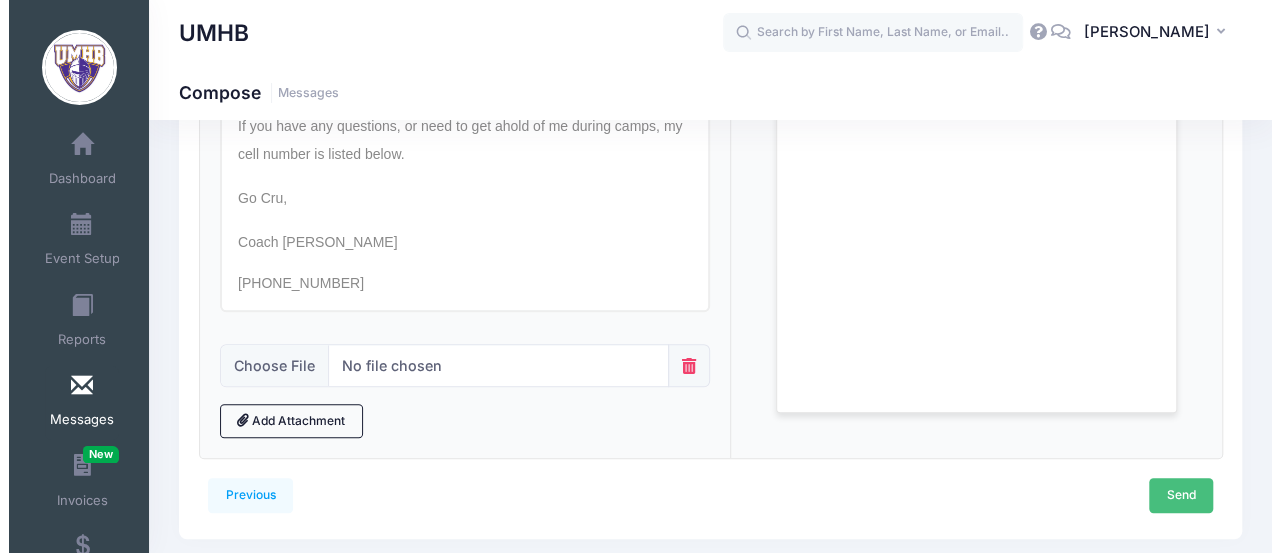 scroll, scrollTop: 0, scrollLeft: 0, axis: both 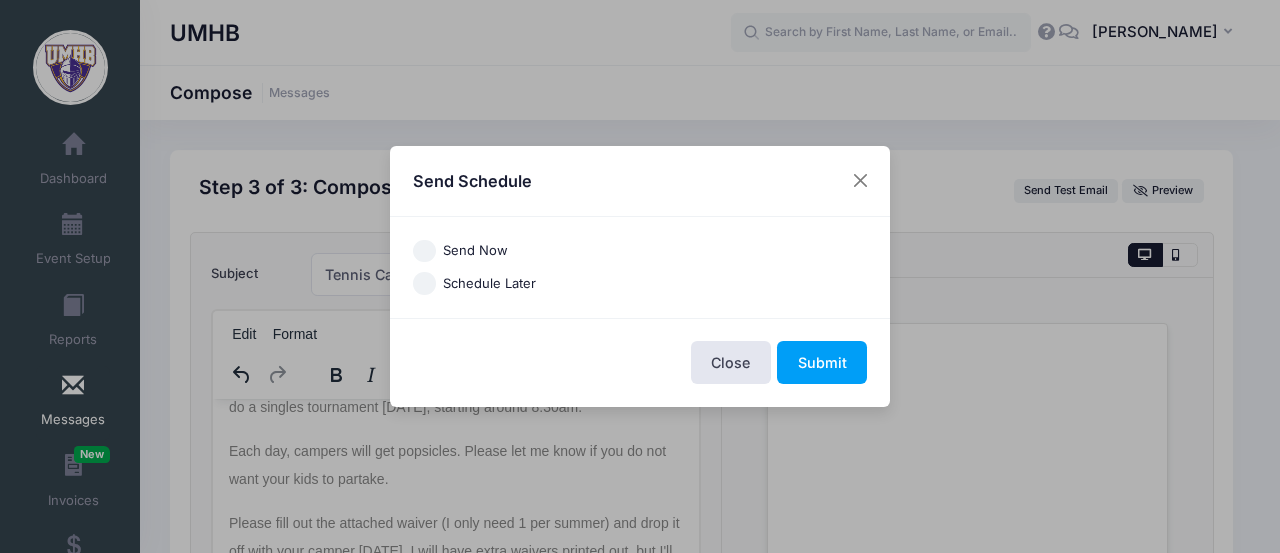 click on "Send Now" at bounding box center [475, 251] 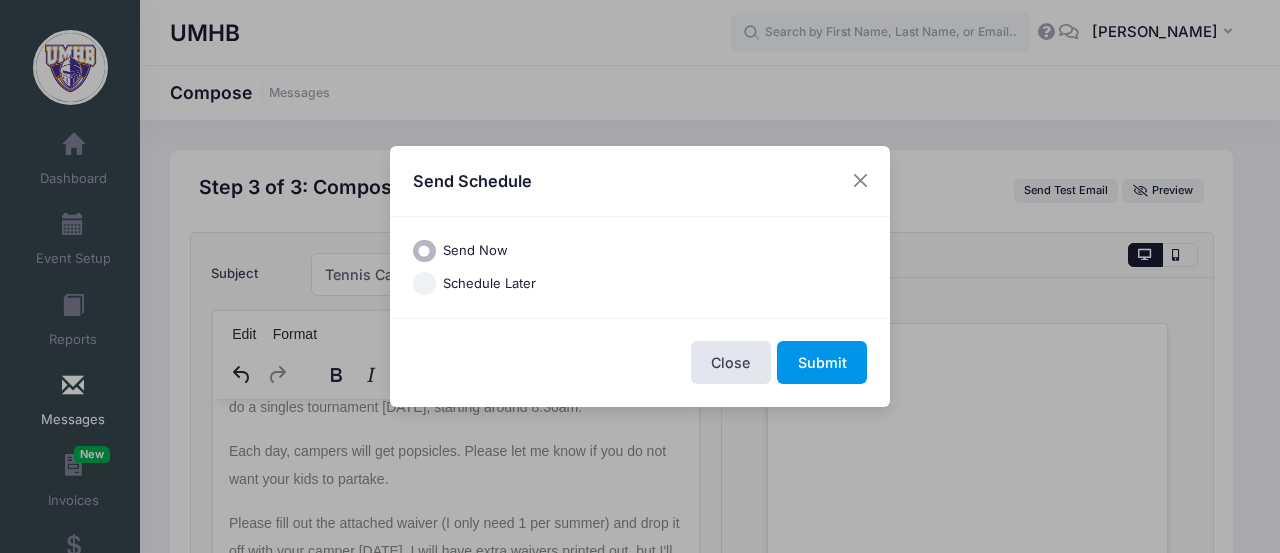 click on "Submit" at bounding box center [822, 362] 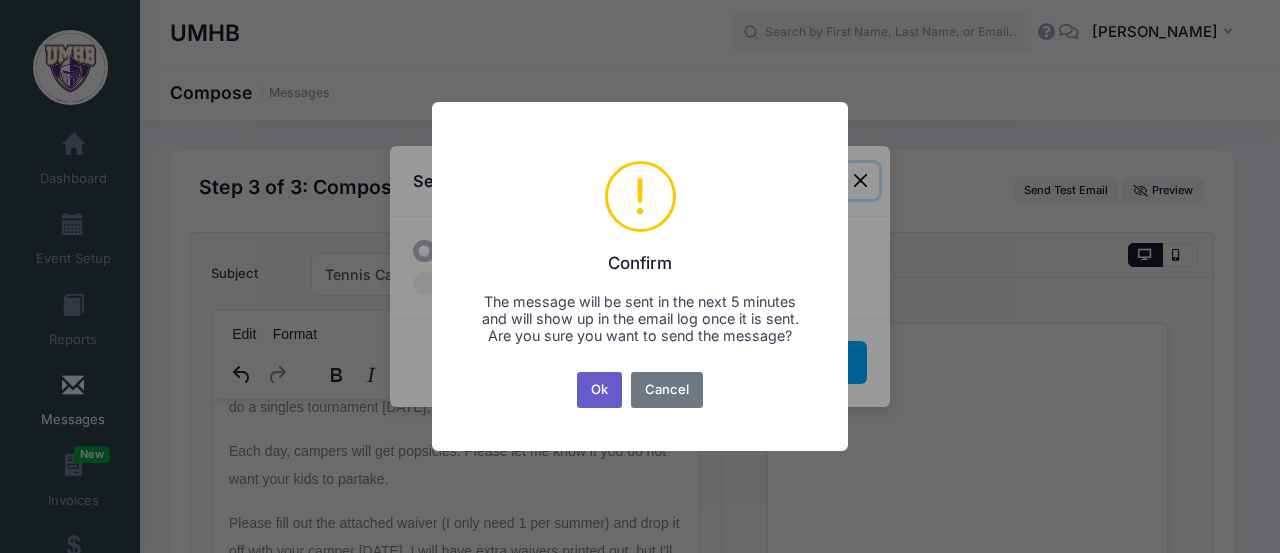 click on "Ok" at bounding box center [600, 390] 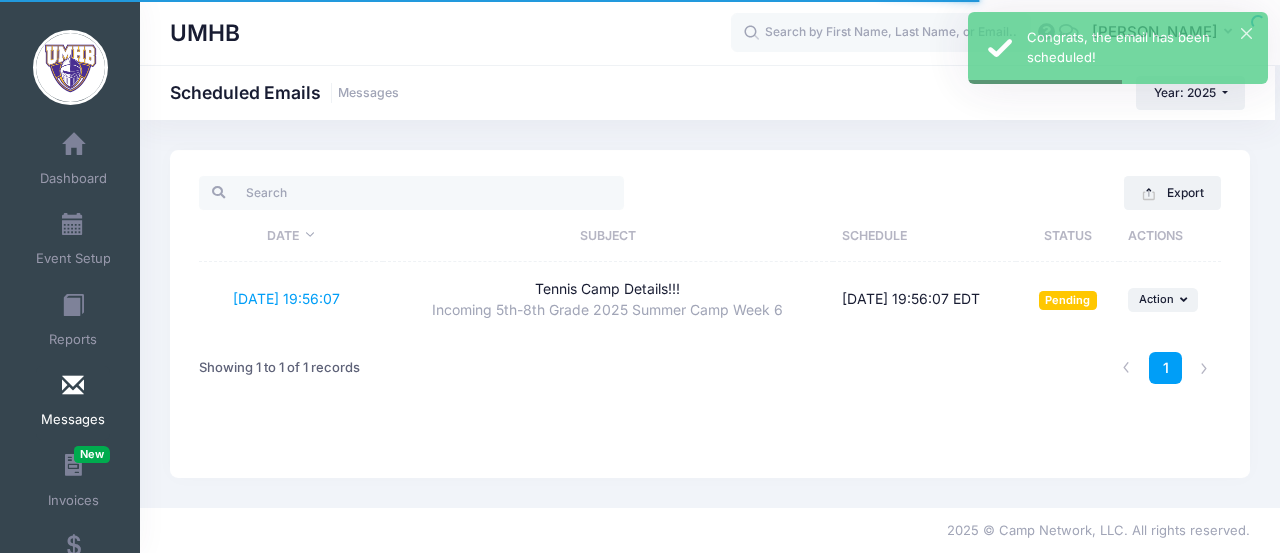 scroll, scrollTop: 0, scrollLeft: 0, axis: both 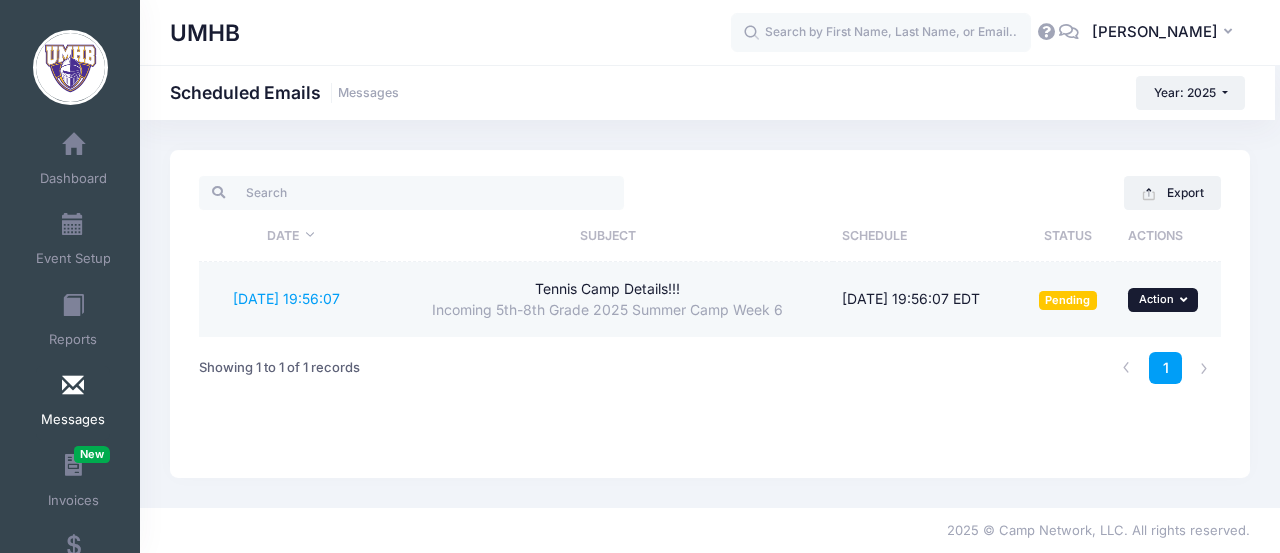 click on "Action" at bounding box center (1156, 299) 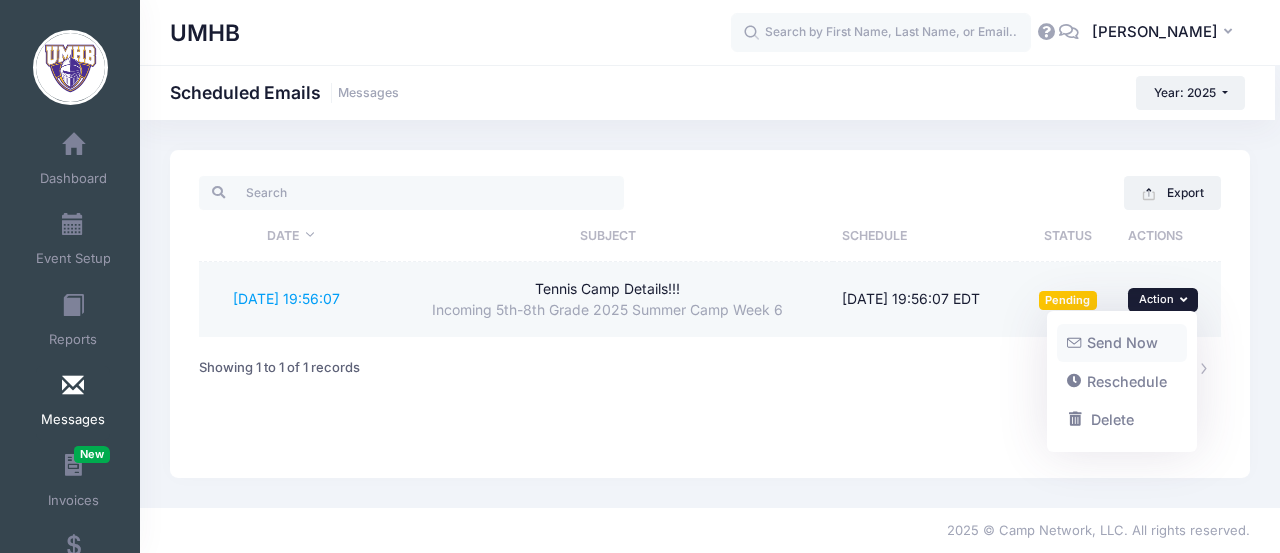 click on "Send Now" at bounding box center [1122, 343] 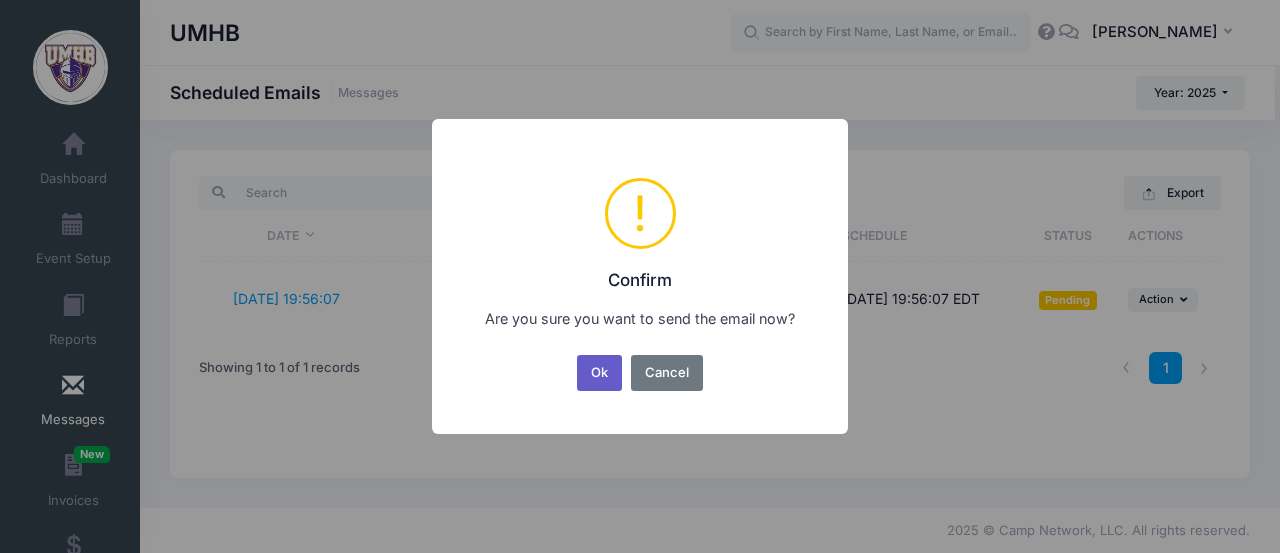 click on "Ok" at bounding box center [600, 373] 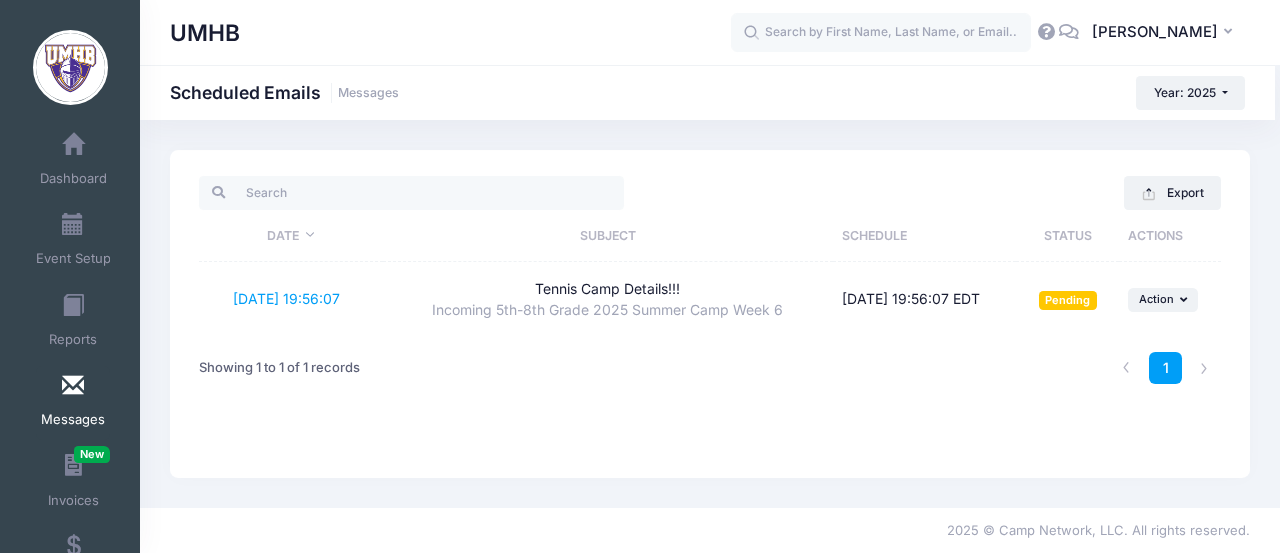 click at bounding box center (73, 386) 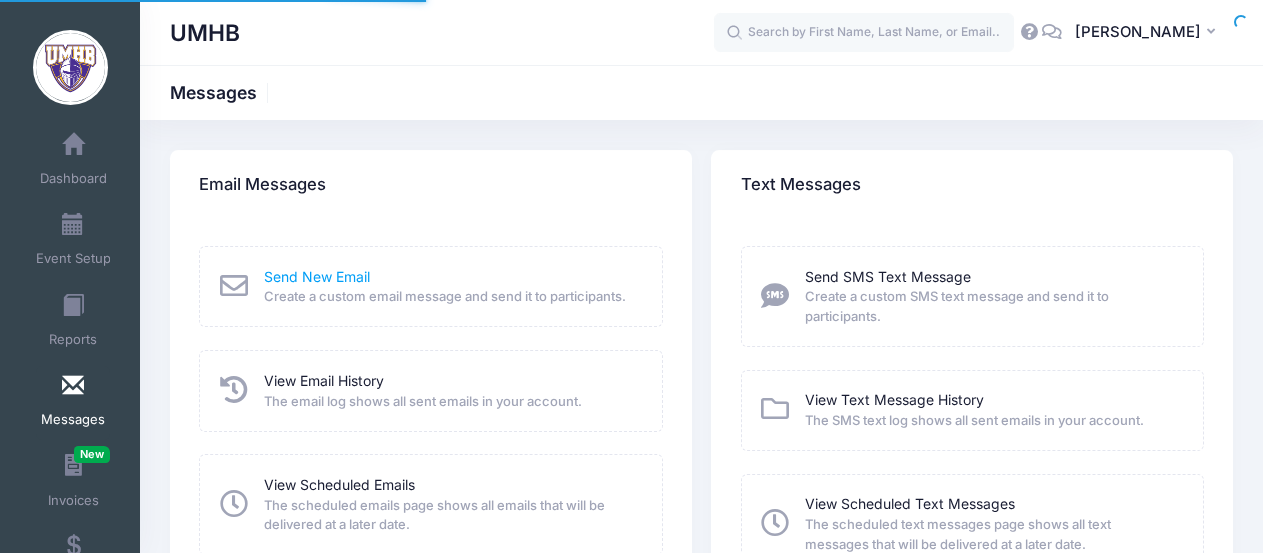 scroll, scrollTop: 0, scrollLeft: 0, axis: both 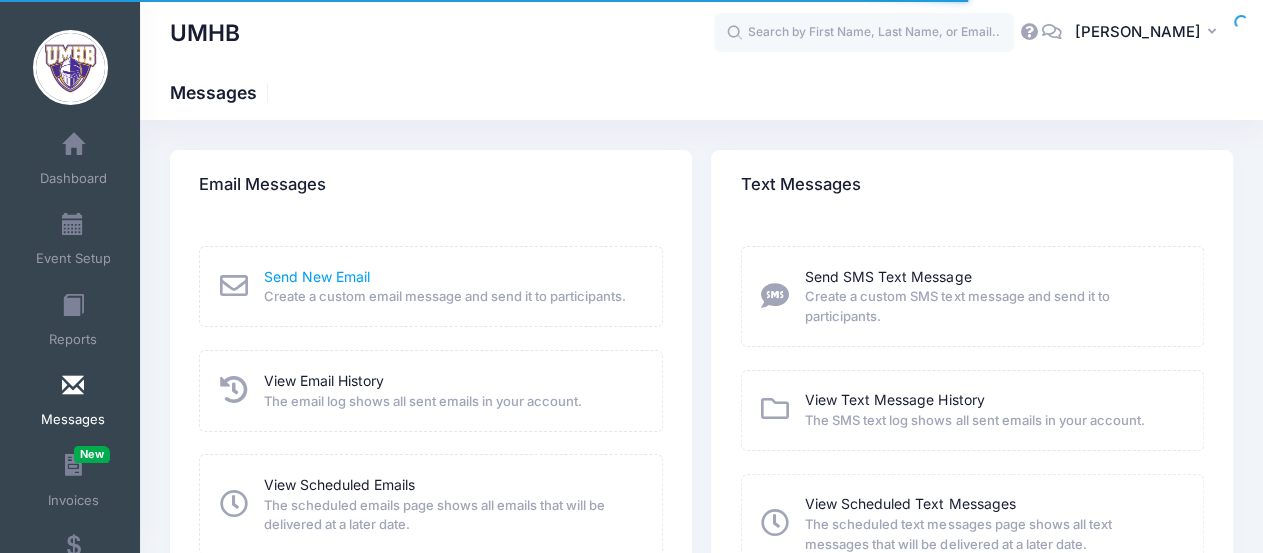 click on "Send New Email" at bounding box center [317, 276] 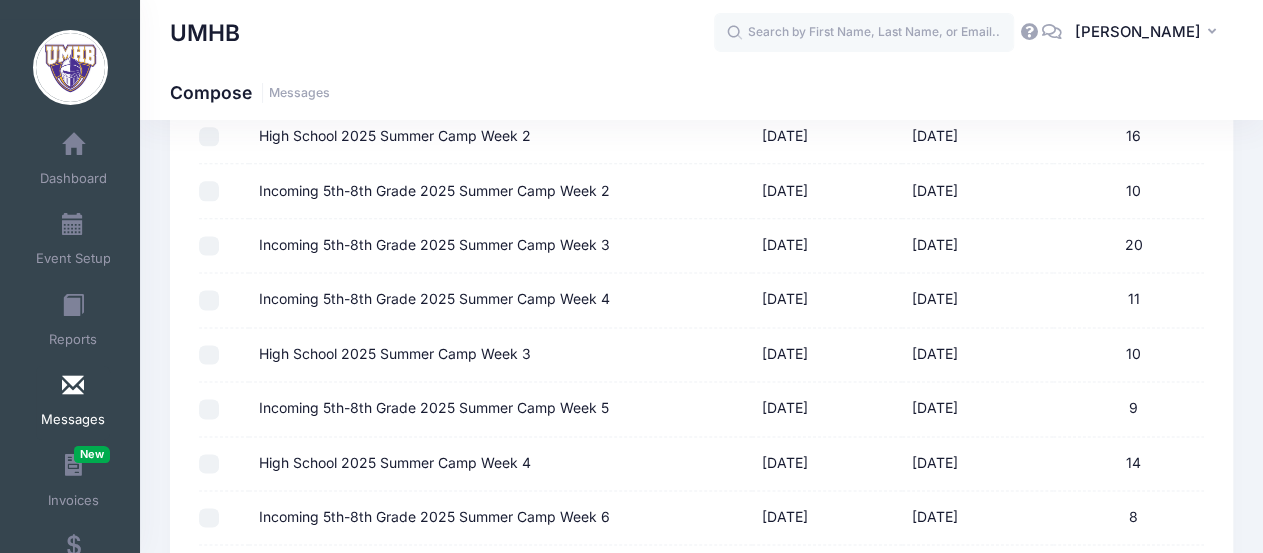 scroll, scrollTop: 1195, scrollLeft: 0, axis: vertical 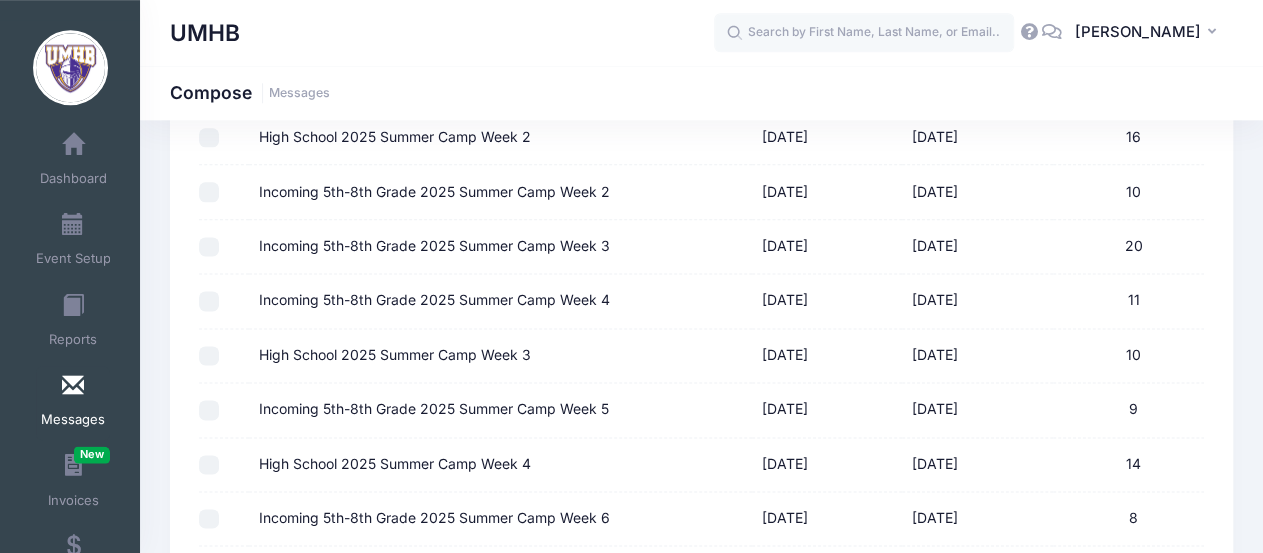 click on "High School 2025 Summer Camp Week 4" at bounding box center (209, 465) 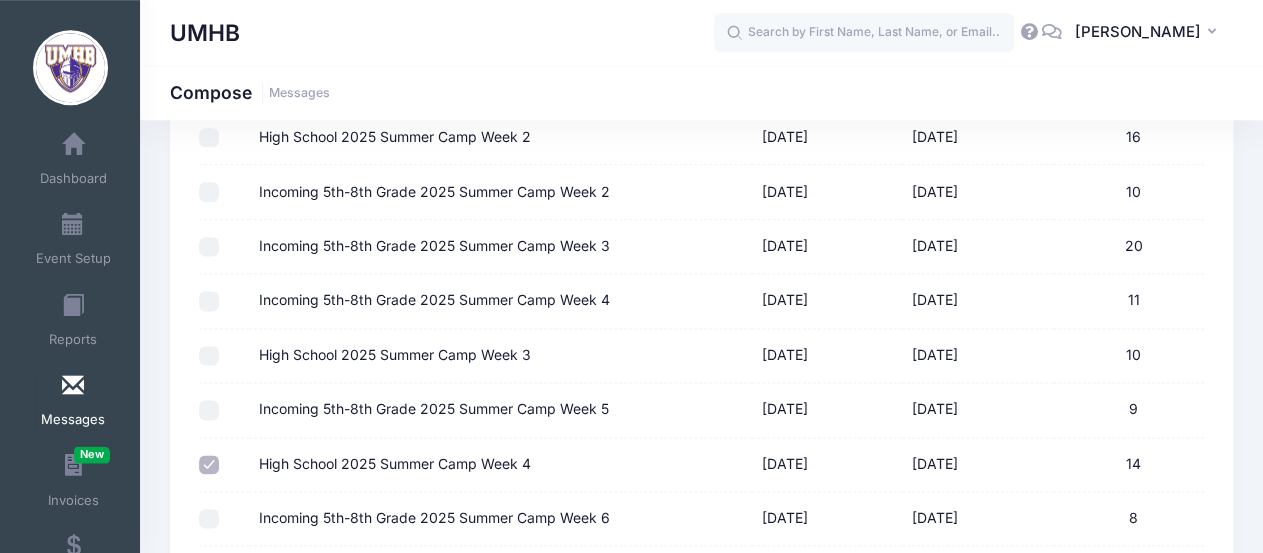 scroll, scrollTop: 1596, scrollLeft: 0, axis: vertical 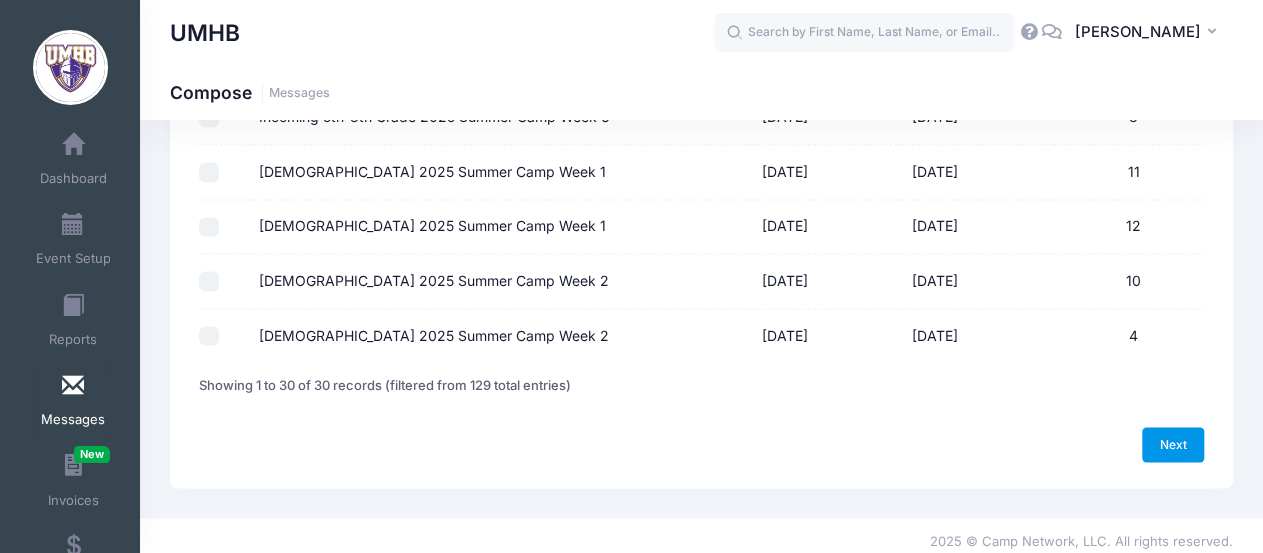 click on "Next" at bounding box center (1173, 444) 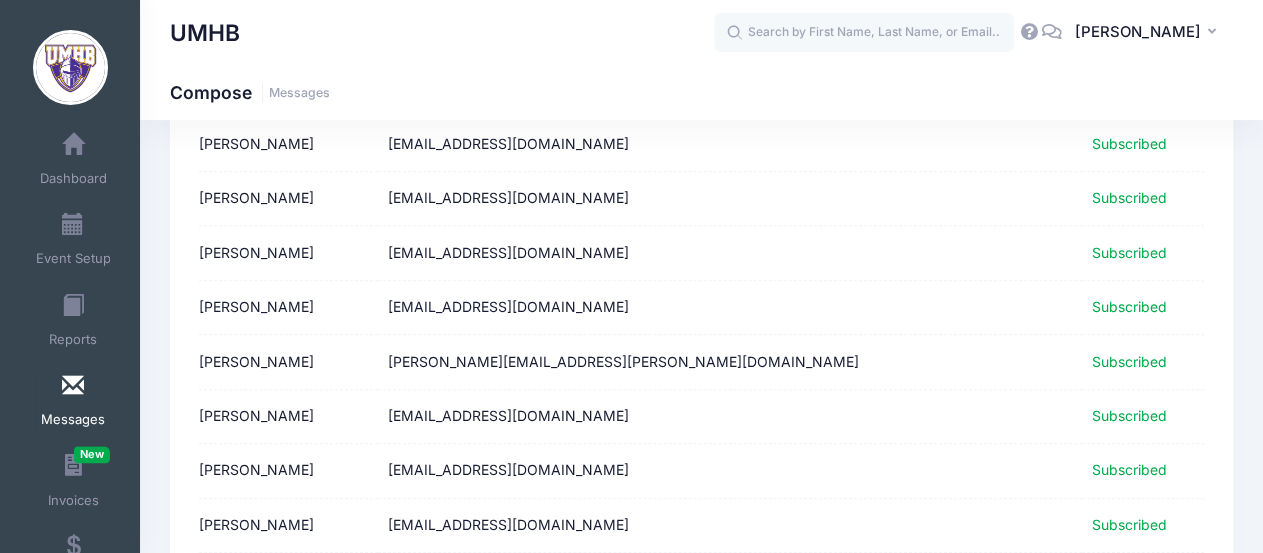 scroll, scrollTop: 774, scrollLeft: 0, axis: vertical 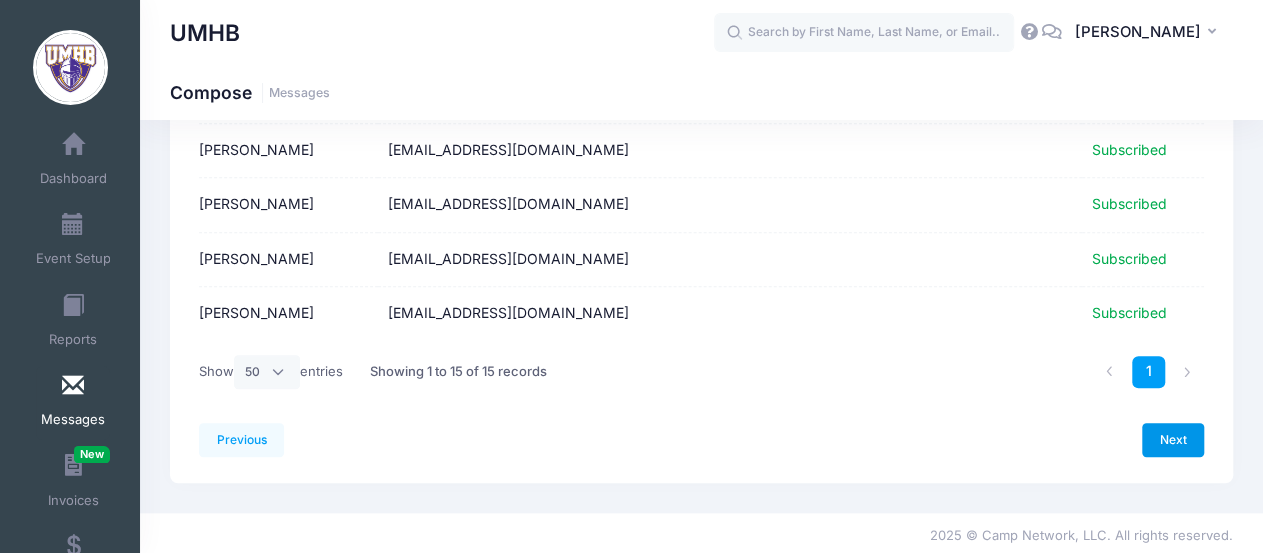 click on "Next" at bounding box center [1173, 440] 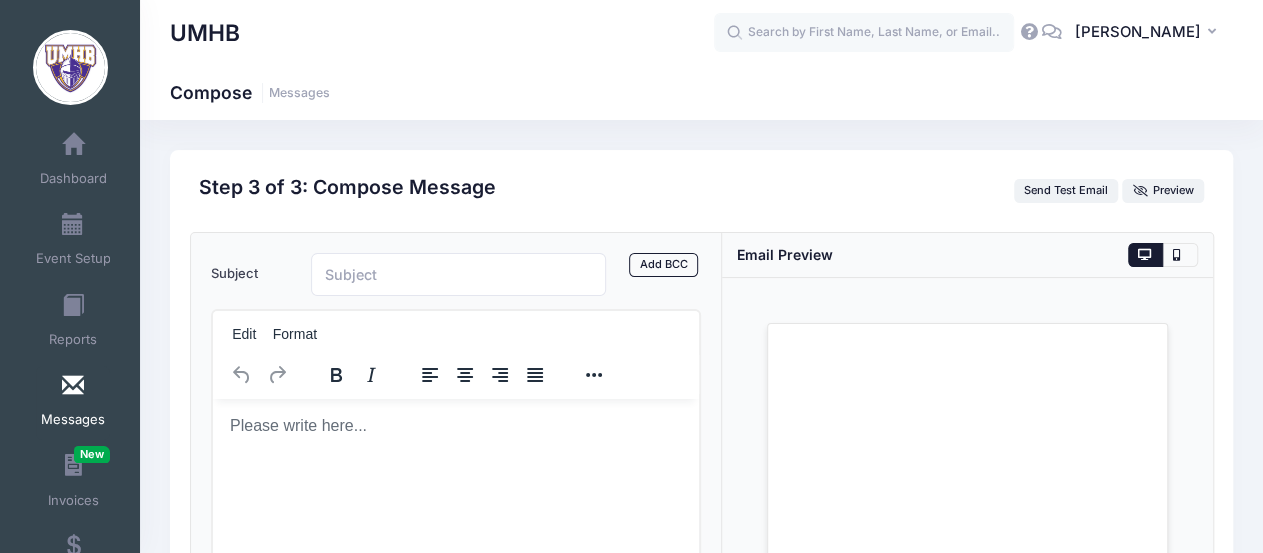 scroll, scrollTop: 0, scrollLeft: 0, axis: both 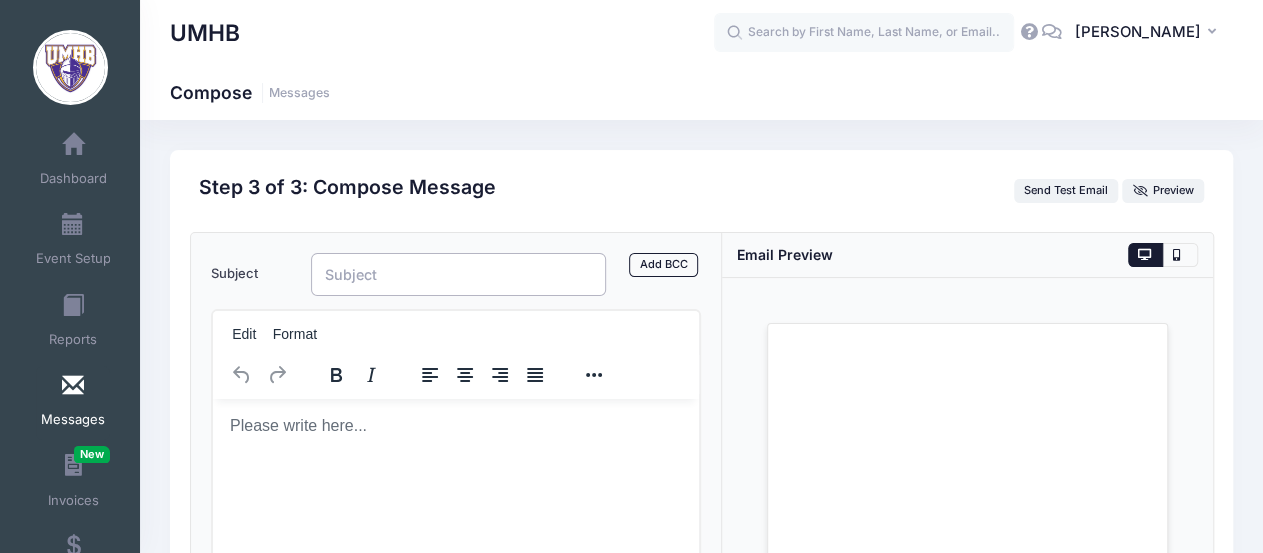 click on "Subject" at bounding box center (459, 274) 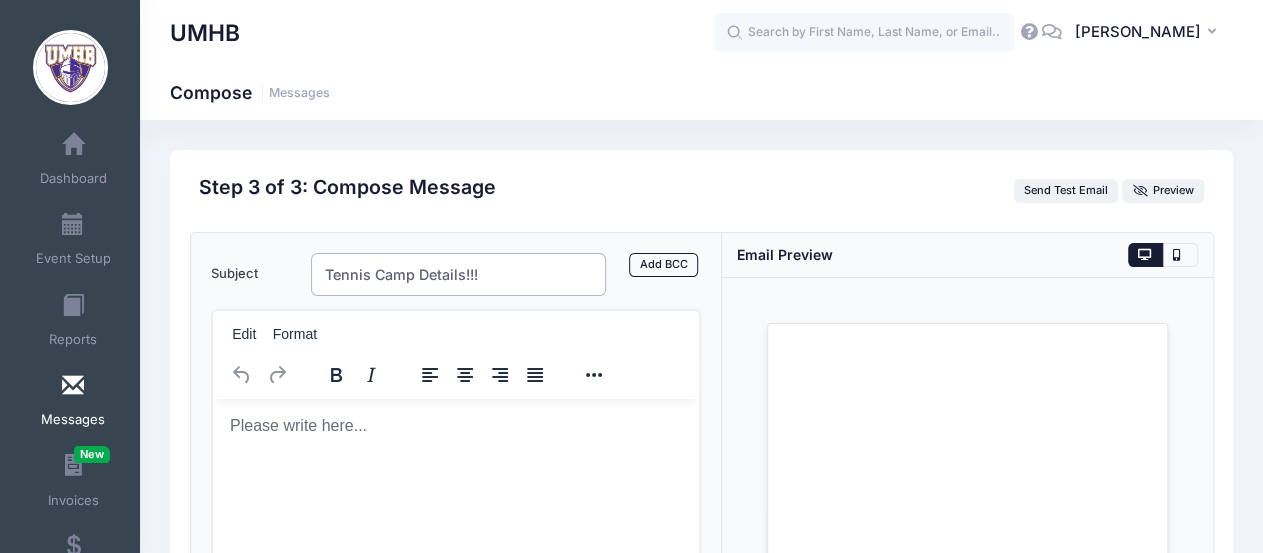 click on "Tennis Camp Details!!!" at bounding box center [459, 274] 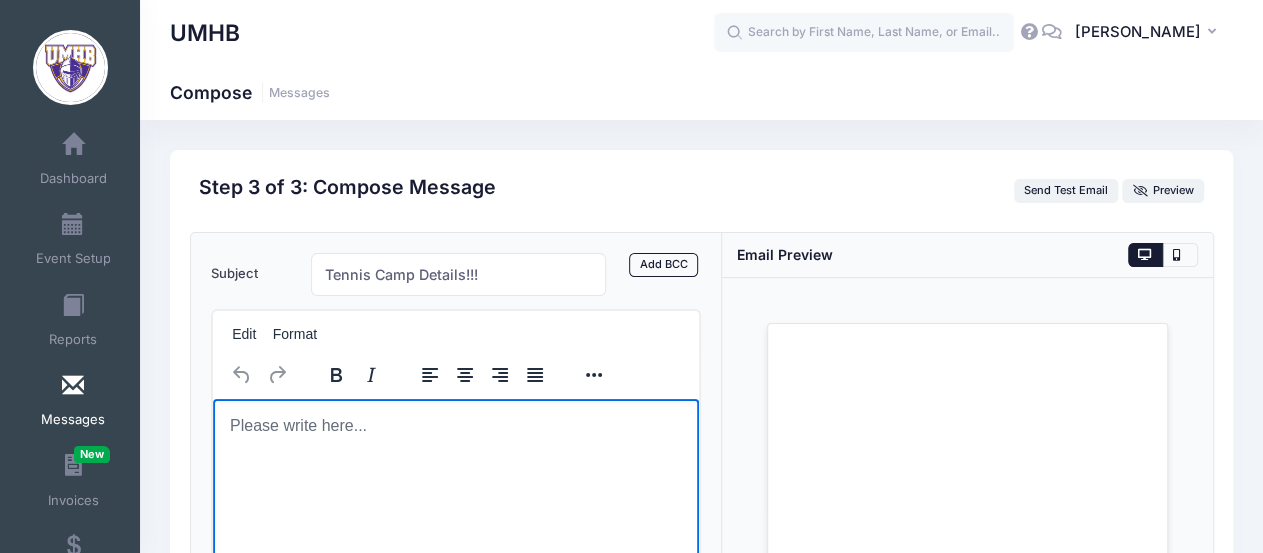 click at bounding box center (455, 425) 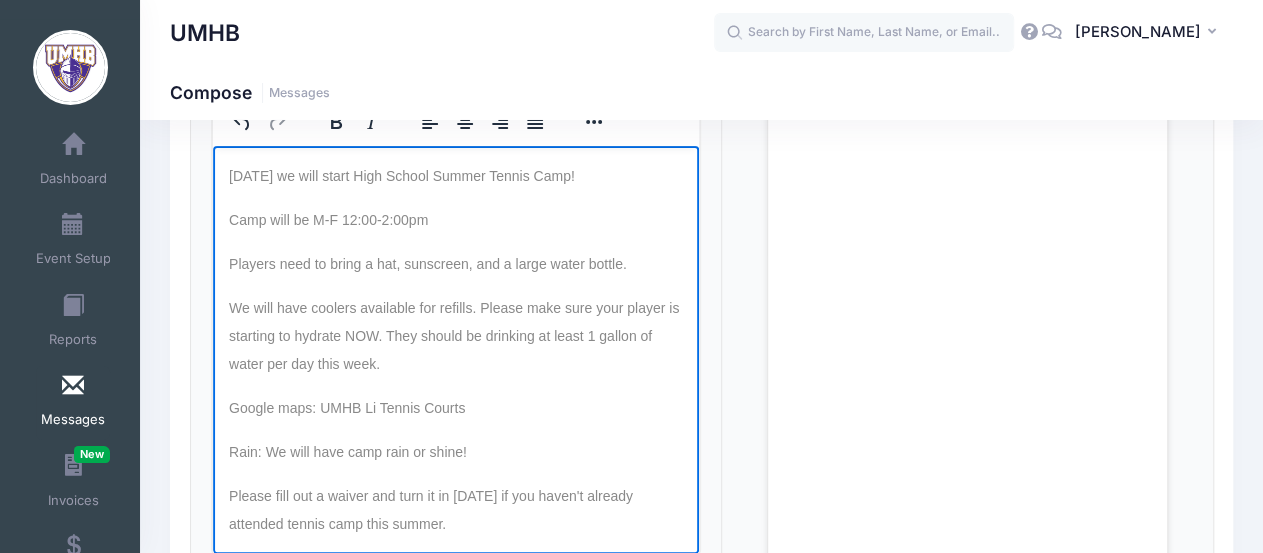 scroll, scrollTop: 0, scrollLeft: 0, axis: both 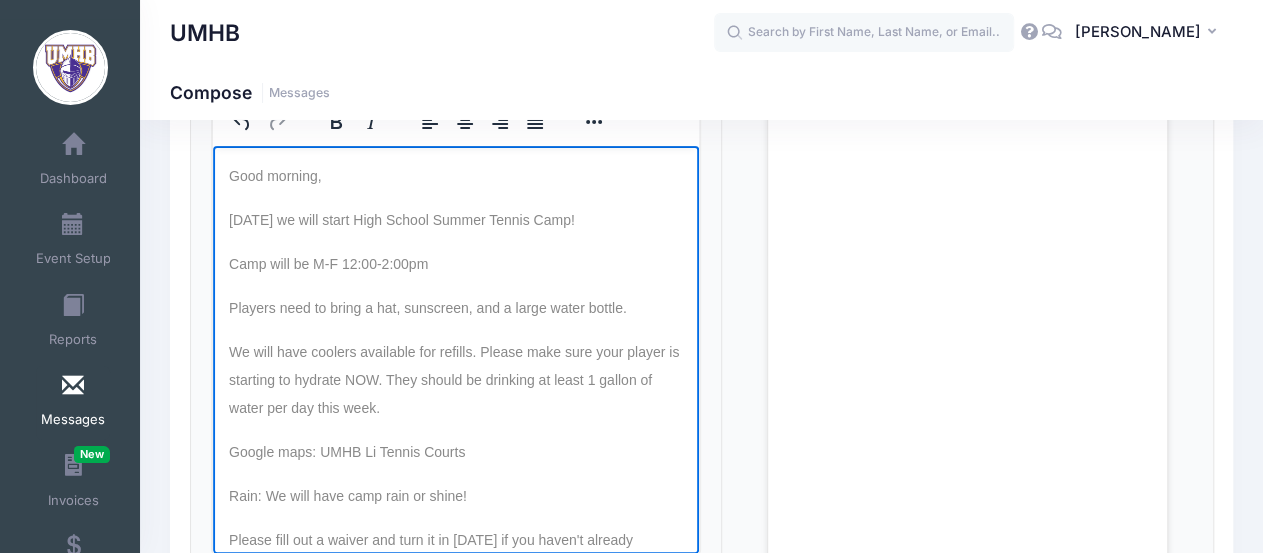 click on "Good morning," at bounding box center [274, 175] 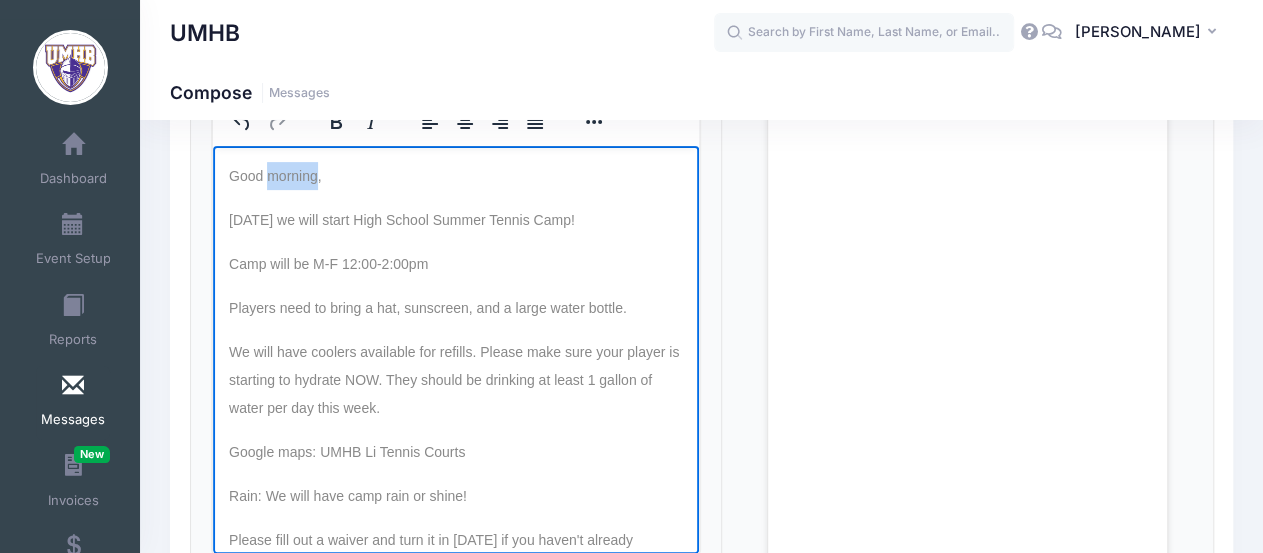 click on "Good morning," at bounding box center (274, 175) 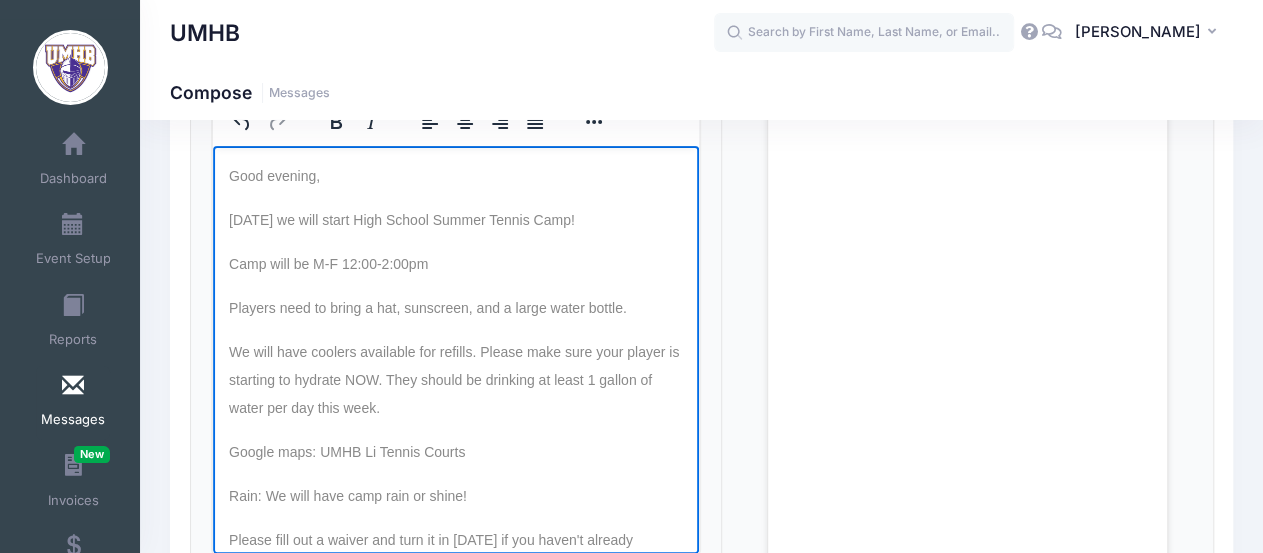 click on "Today we will start High School Summer Tennis Camp!" at bounding box center (401, 219) 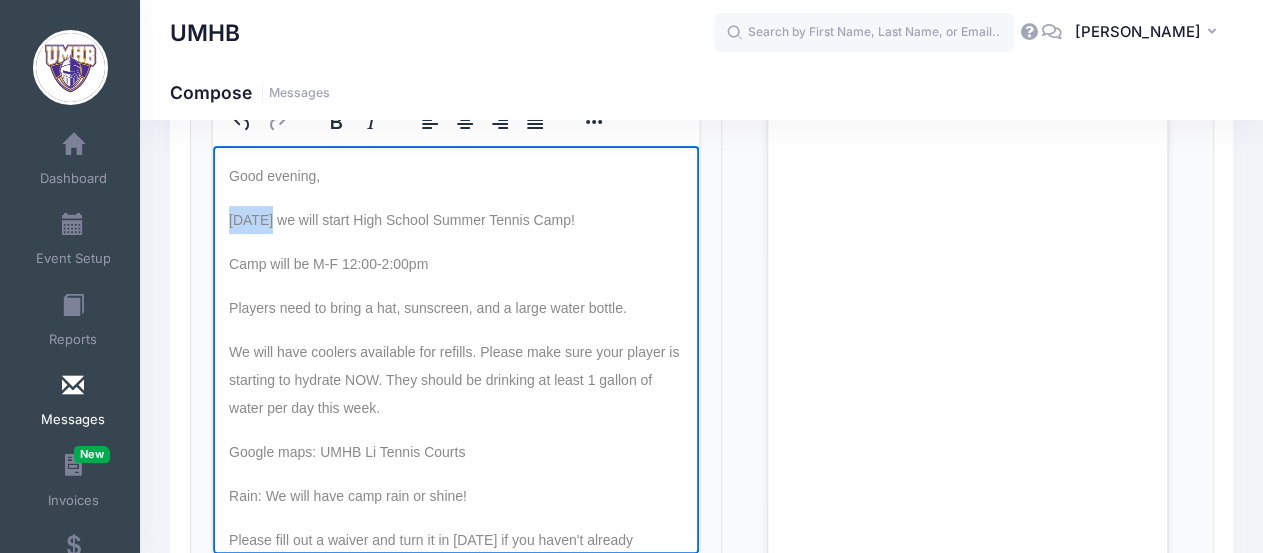 click on "Today we will start High School Summer Tennis Camp!" at bounding box center [401, 219] 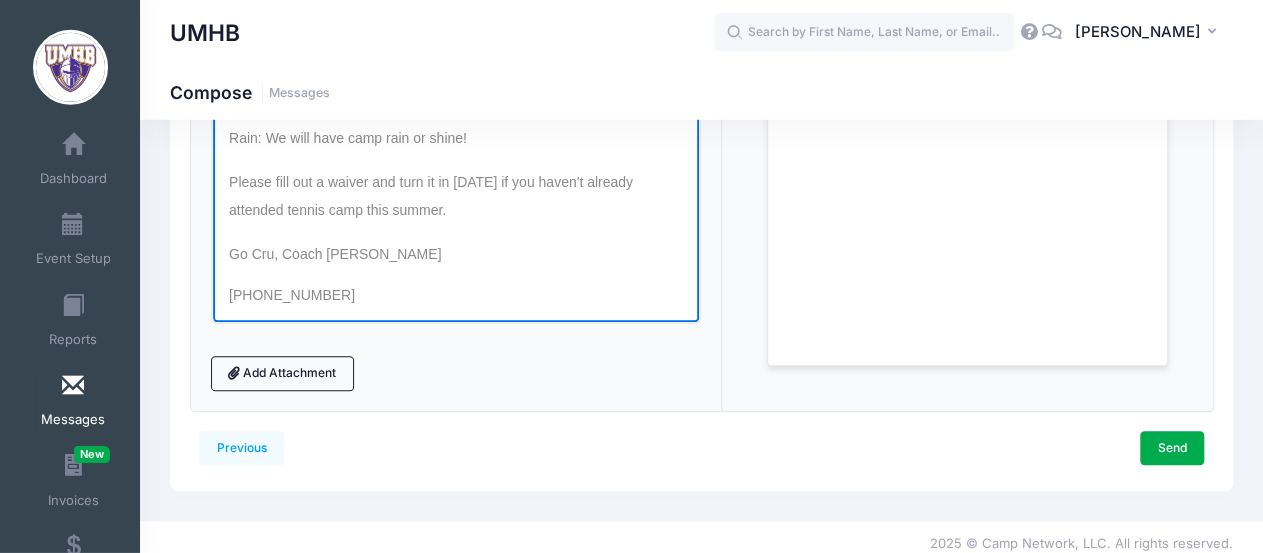 scroll, scrollTop: 488, scrollLeft: 0, axis: vertical 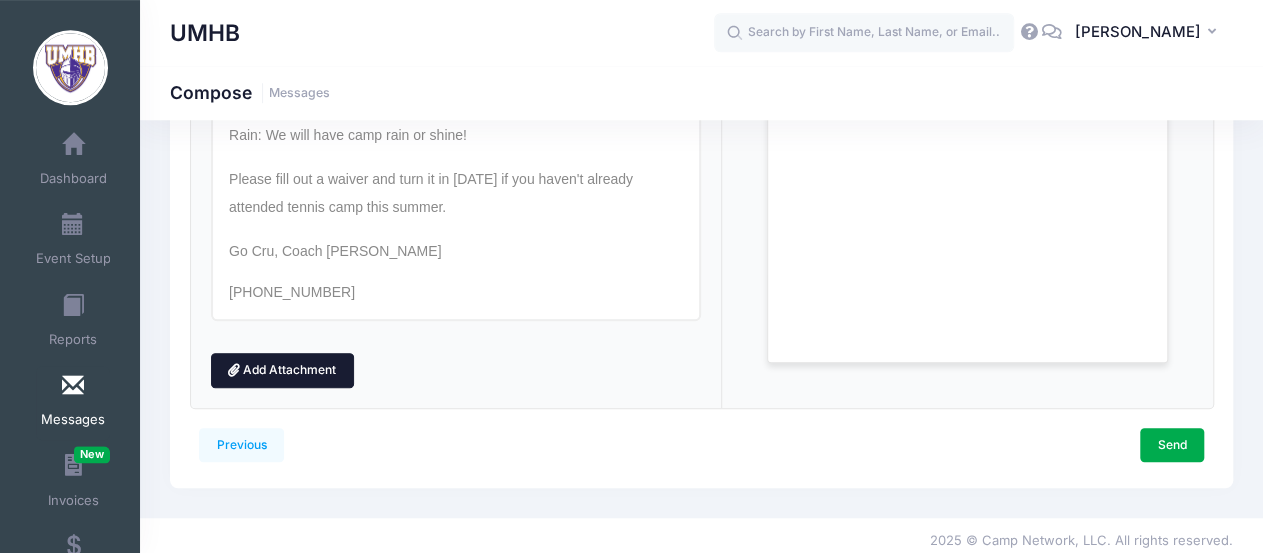 click on "Add Attachment" at bounding box center (282, 370) 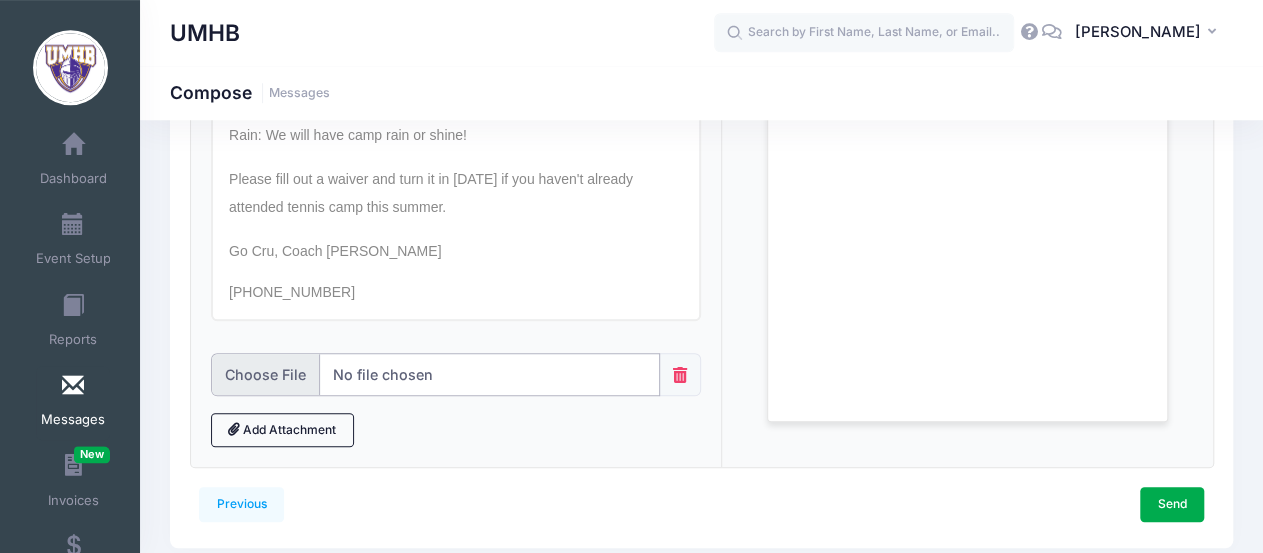 click at bounding box center [436, 374] 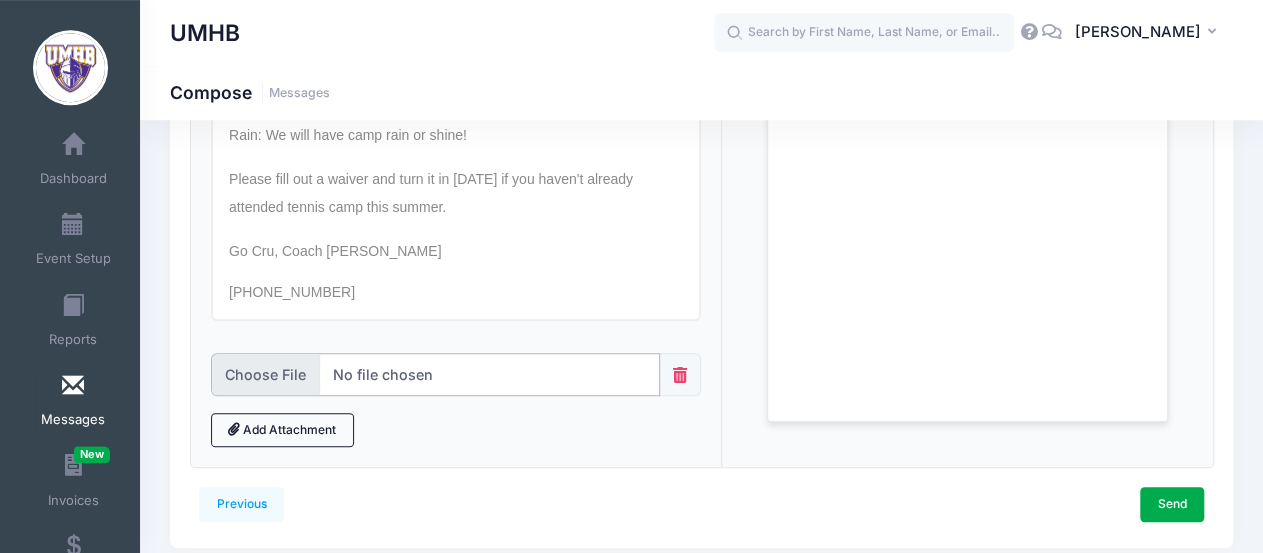 type on "C:\fakepath\2025 Tennis Camp Waiver.pdf" 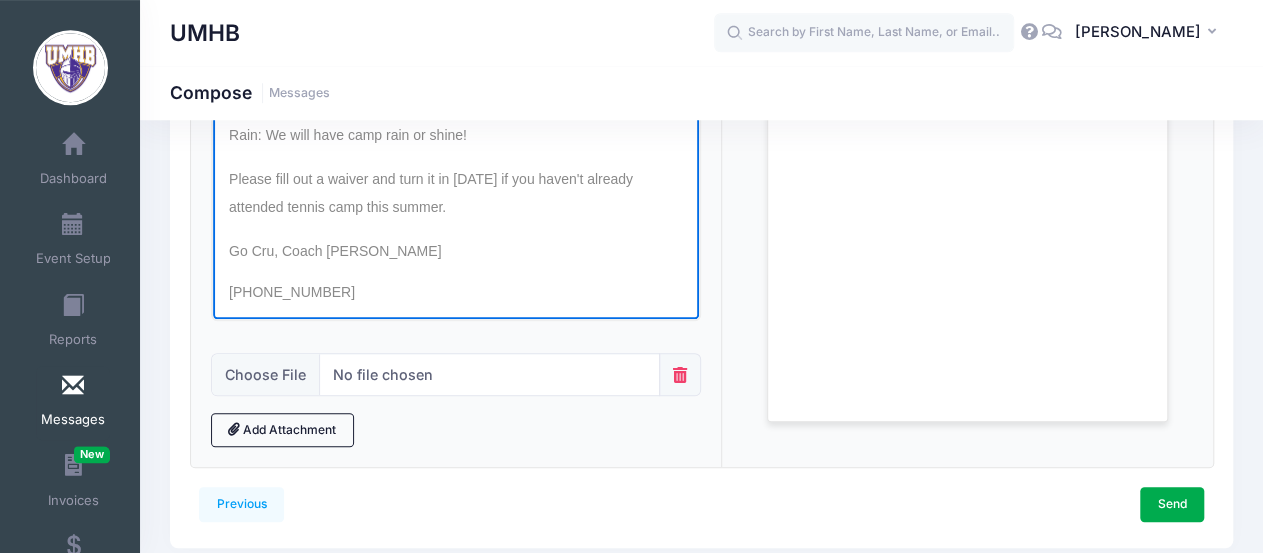 click on "Go Cru, Coach White" at bounding box center [334, 251] 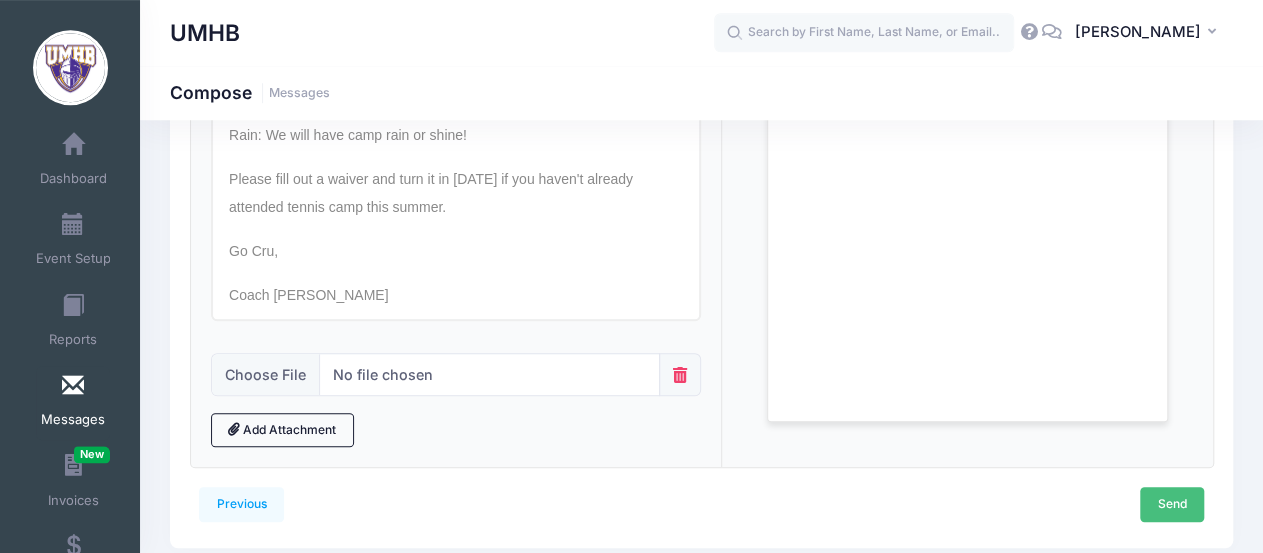 click on "Send" at bounding box center (1172, 504) 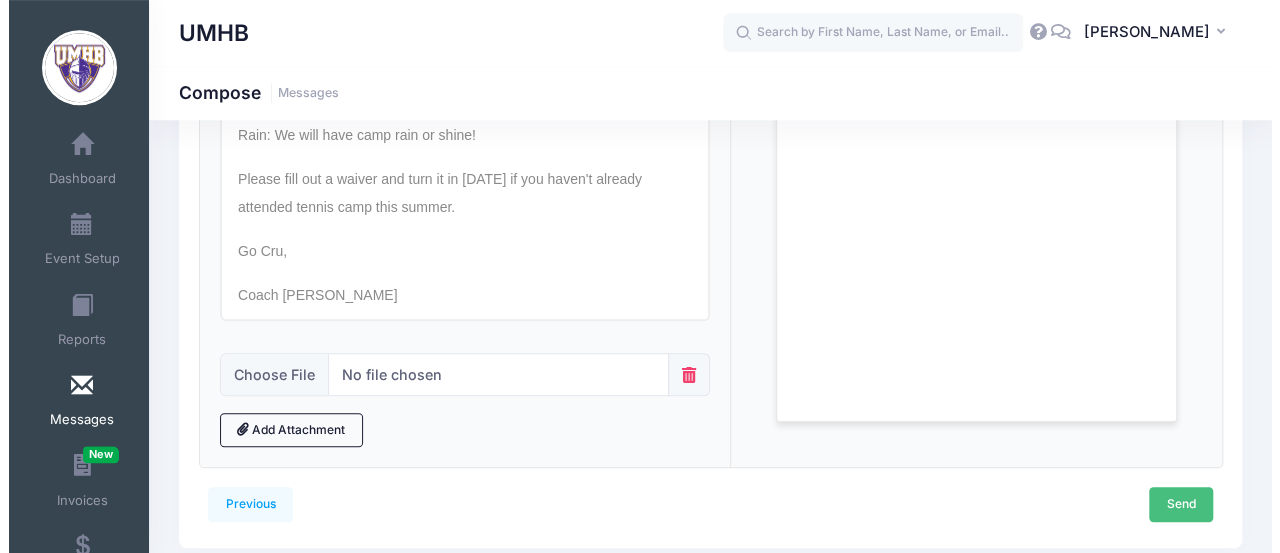 scroll, scrollTop: 0, scrollLeft: 0, axis: both 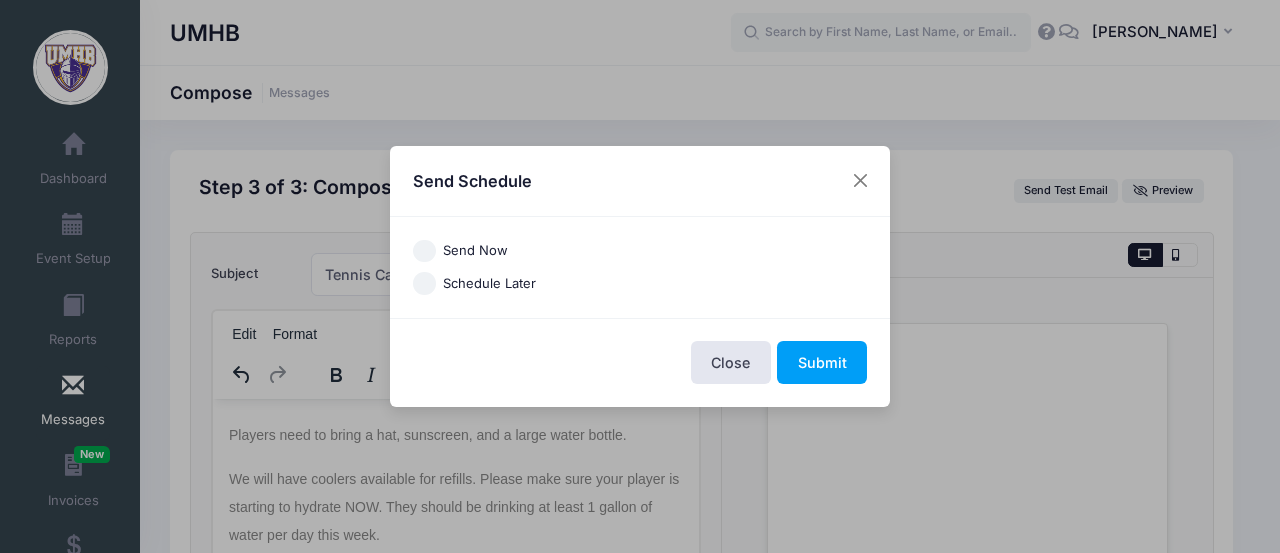 click on "Send Now" at bounding box center [475, 251] 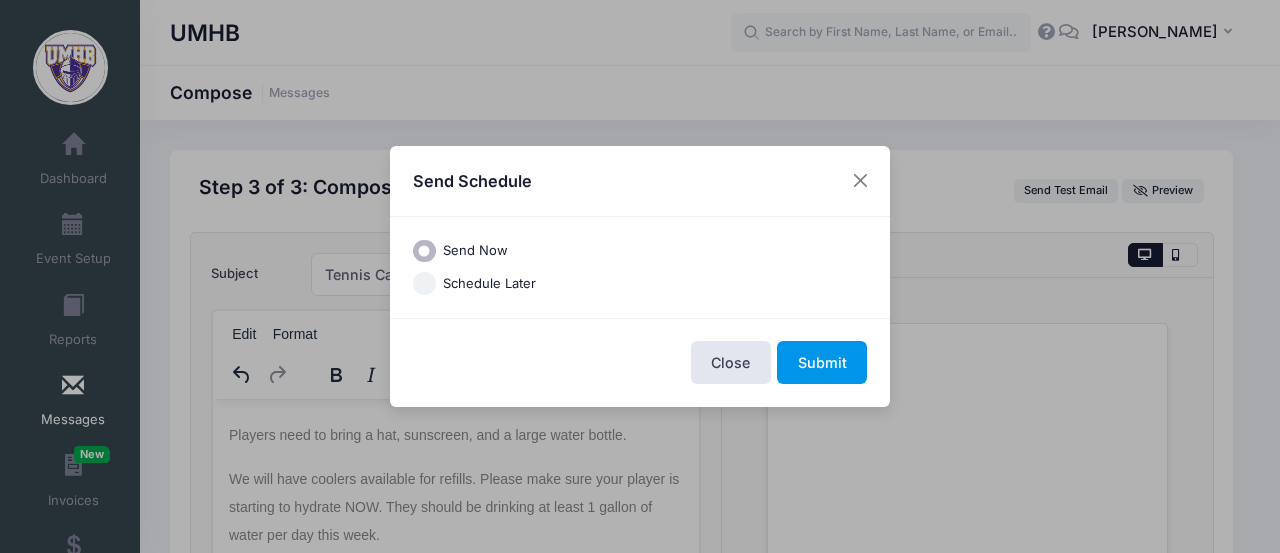 click on "Submit" at bounding box center [822, 362] 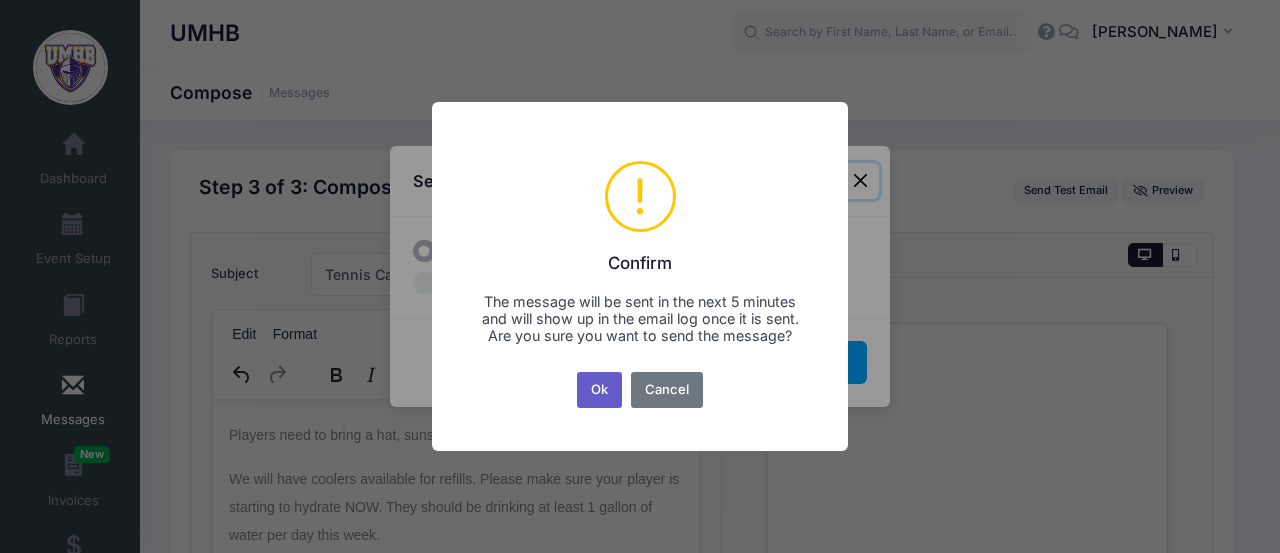 click on "Ok" at bounding box center [600, 390] 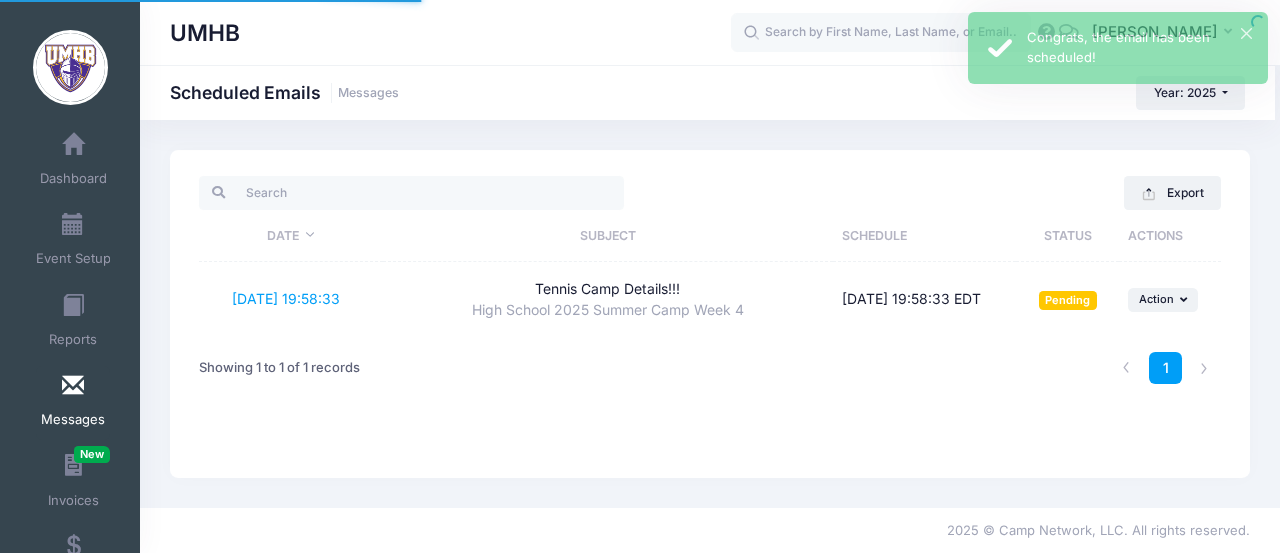 scroll, scrollTop: 0, scrollLeft: 0, axis: both 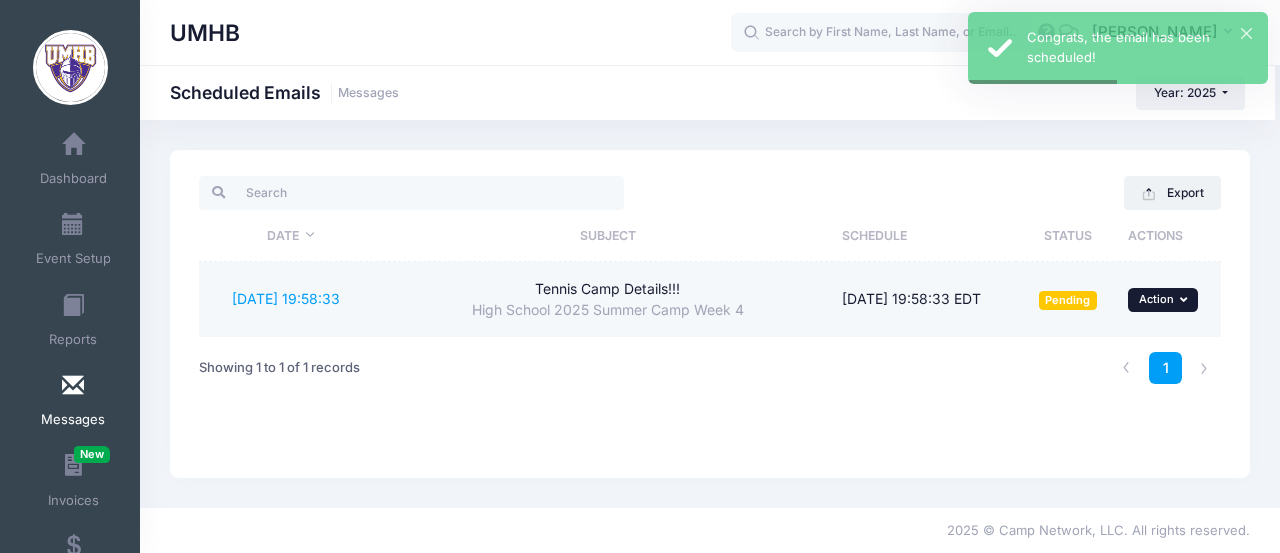 click at bounding box center (1186, 299) 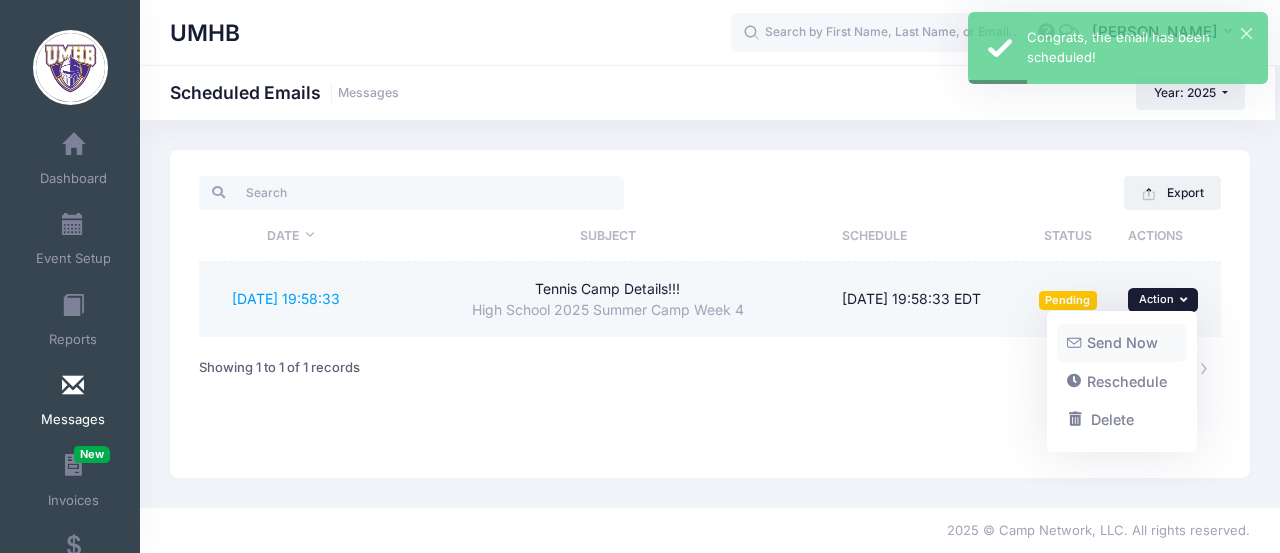 click on "Send Now" at bounding box center (1122, 343) 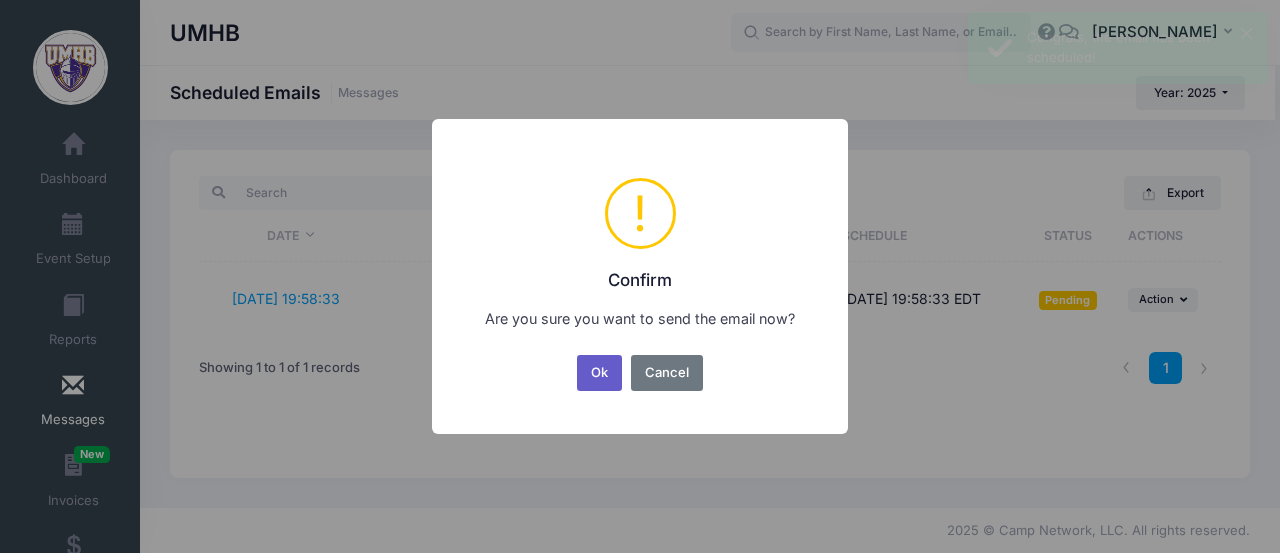 click on "Ok" at bounding box center (600, 373) 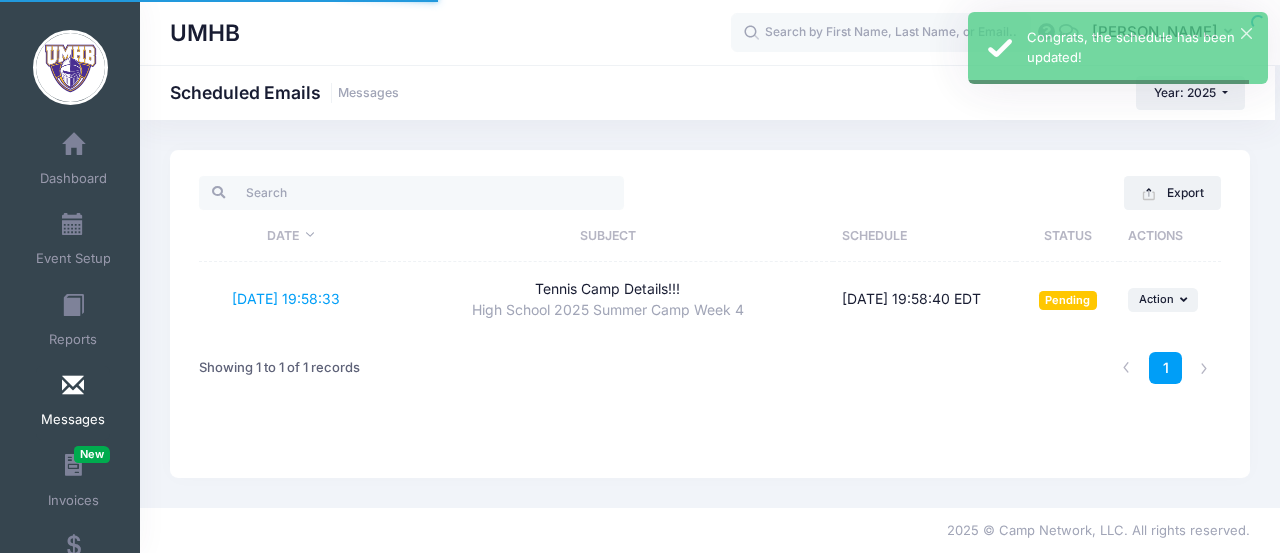 scroll, scrollTop: 0, scrollLeft: 0, axis: both 